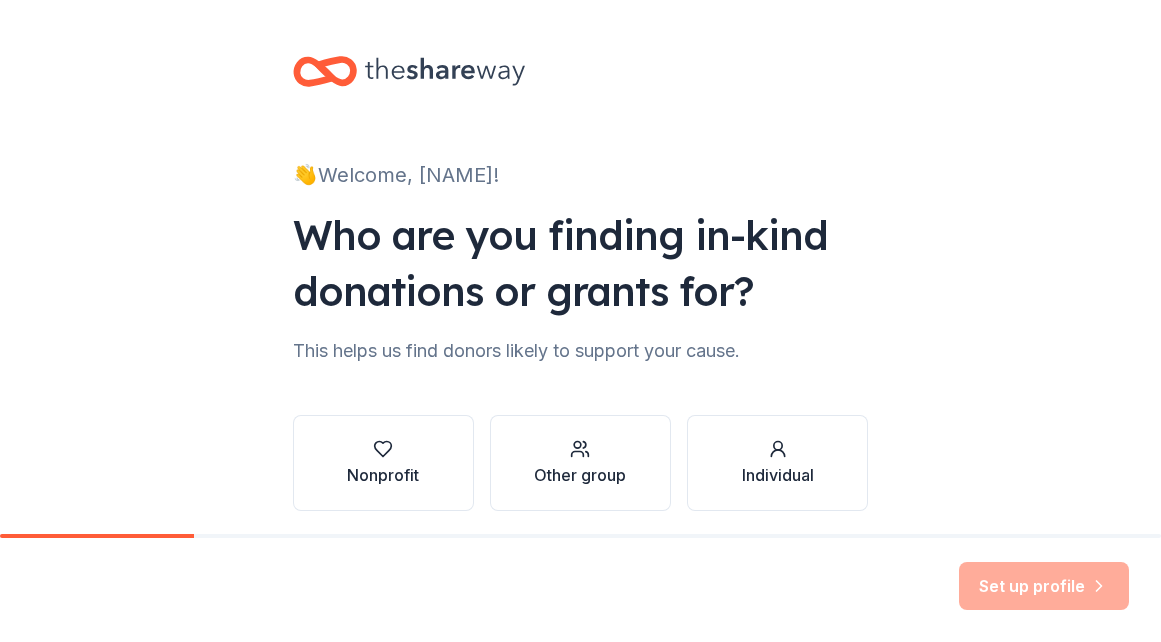 scroll, scrollTop: 0, scrollLeft: 0, axis: both 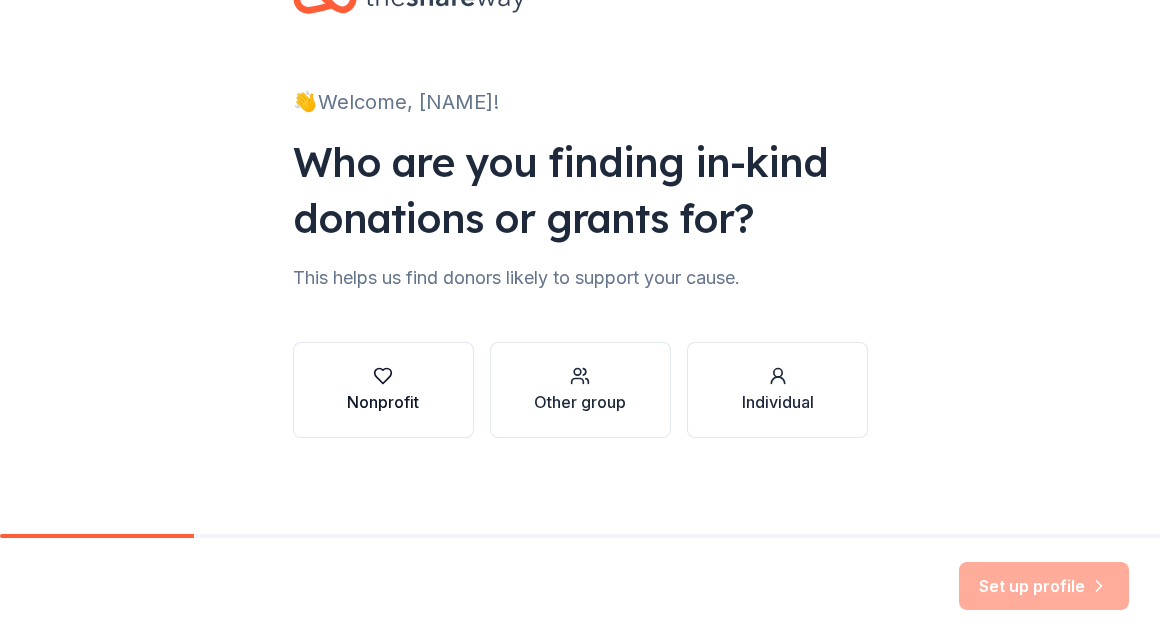 click on "Nonprofit" at bounding box center (383, 390) 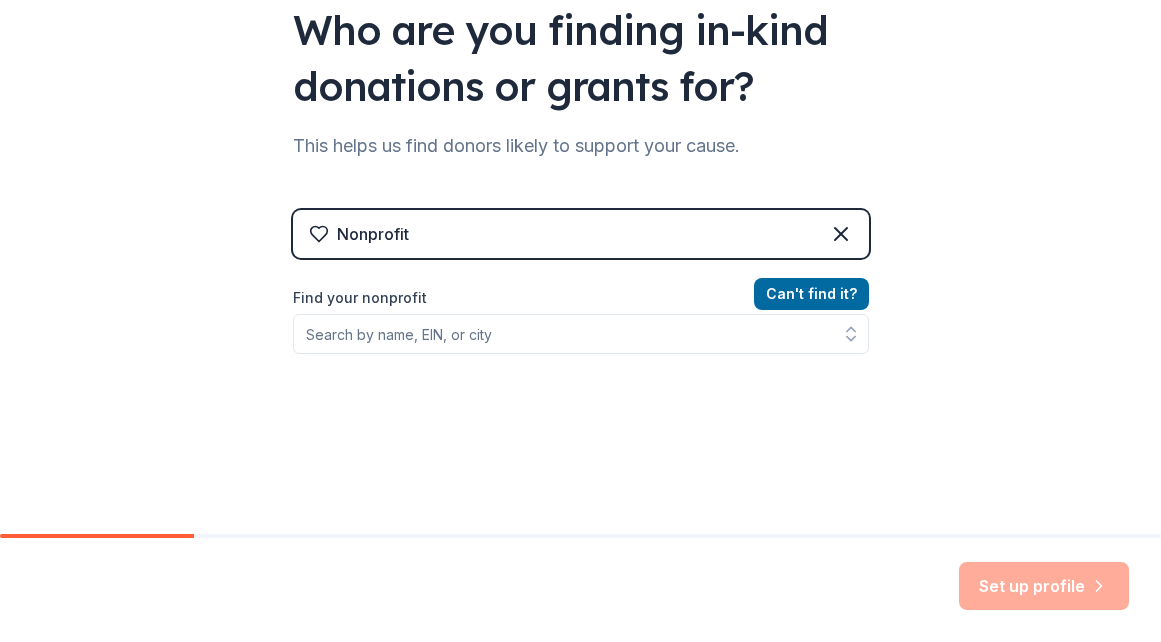 scroll, scrollTop: 208, scrollLeft: 0, axis: vertical 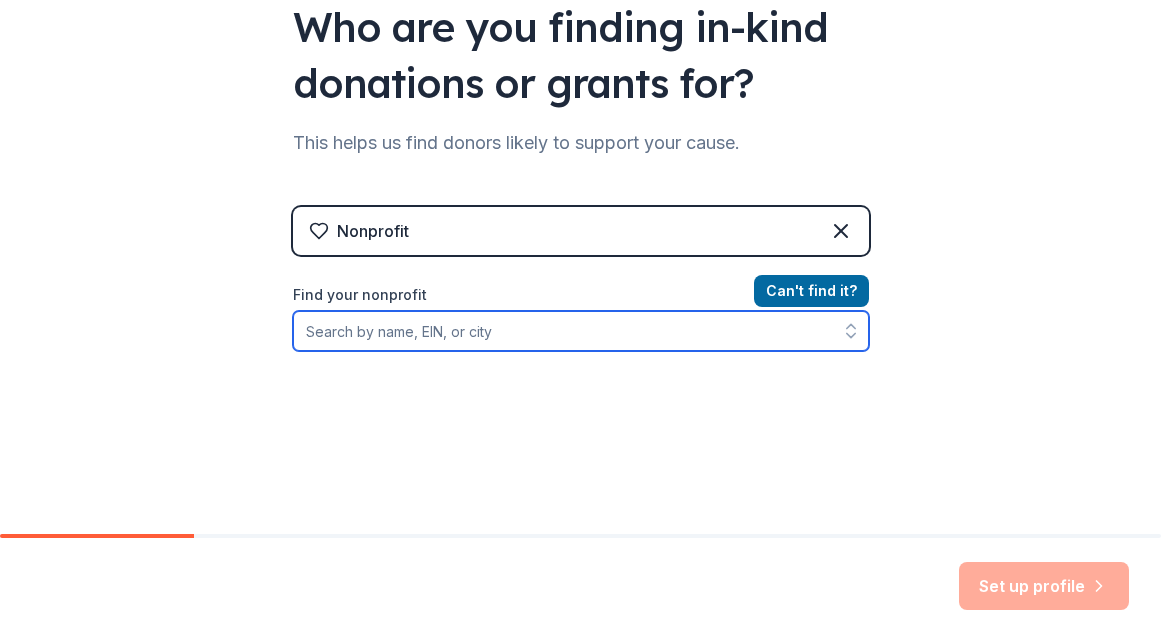 click on "Find your nonprofit" at bounding box center (581, 331) 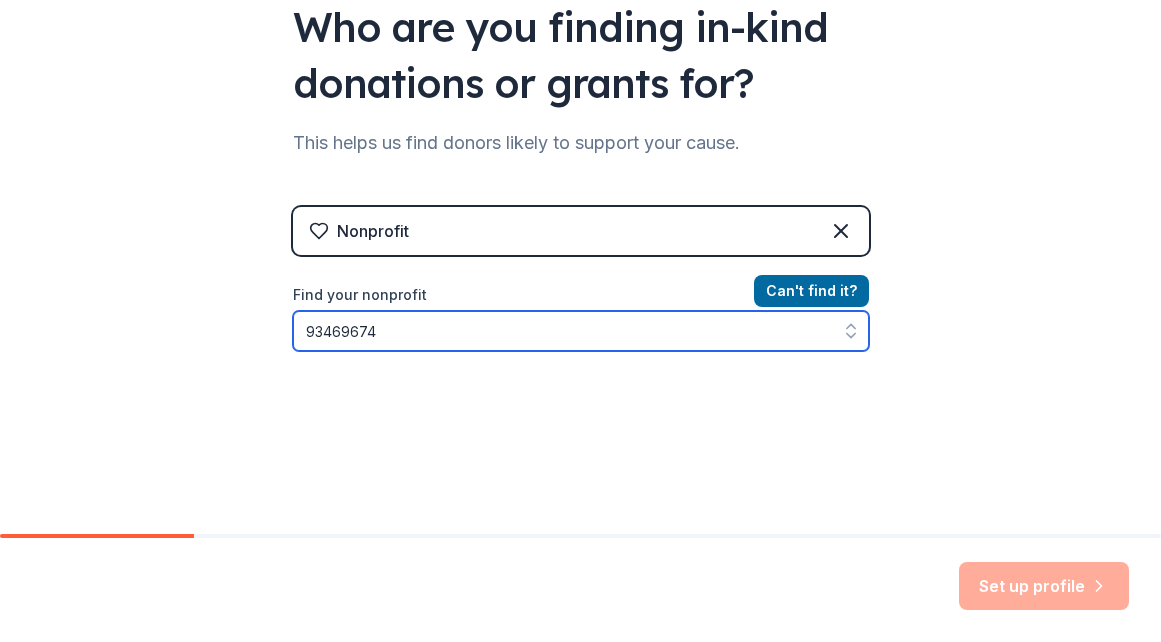 type on "934696749" 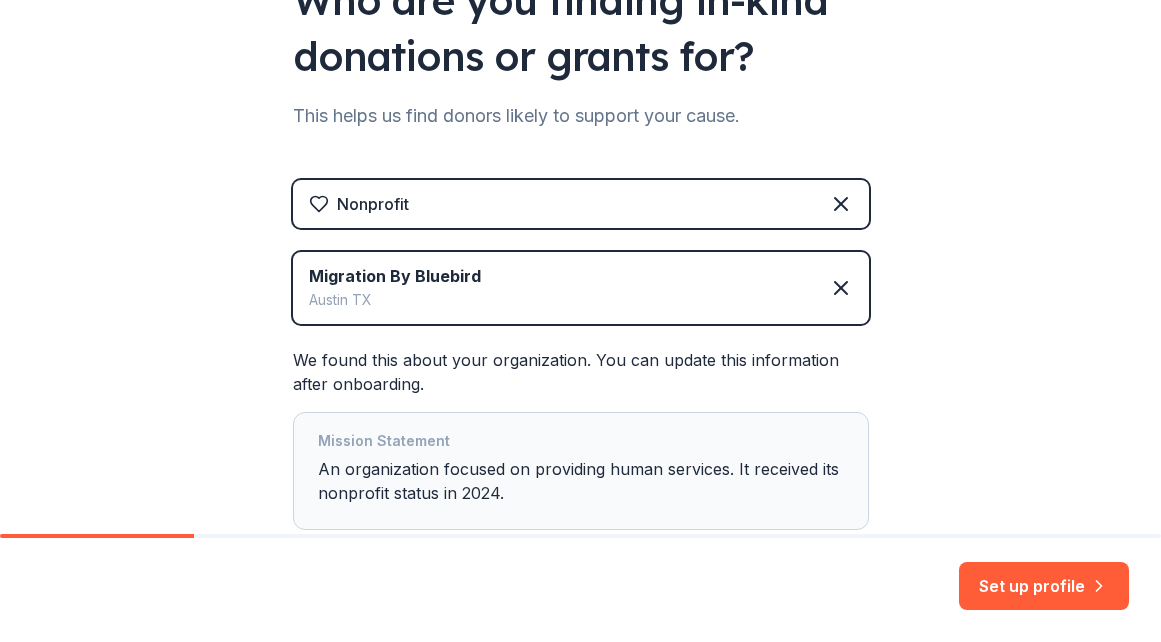 scroll, scrollTop: 367, scrollLeft: 0, axis: vertical 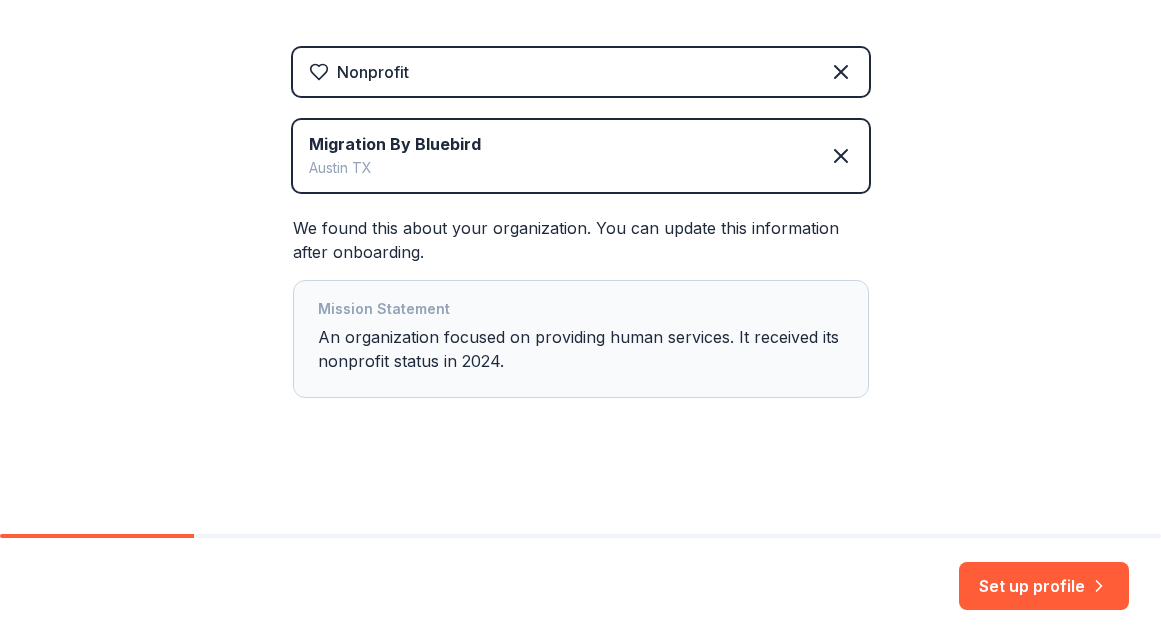 click on "Mission Statement An organization focused on providing human services. It received its nonprofit status in 2024." at bounding box center (581, 339) 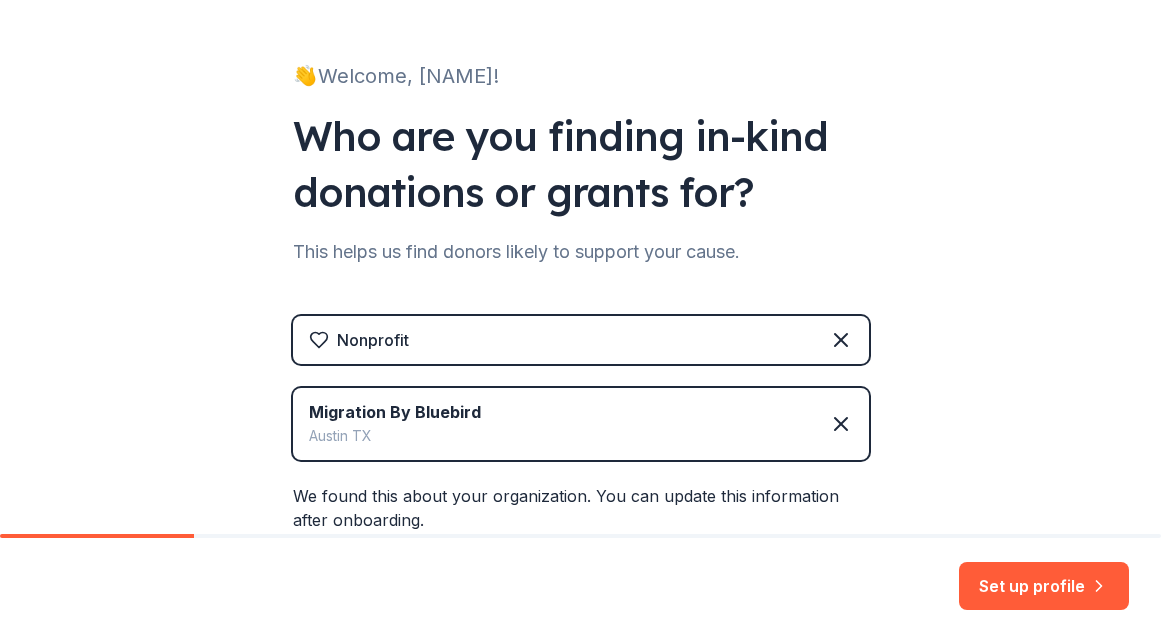 scroll, scrollTop: 367, scrollLeft: 0, axis: vertical 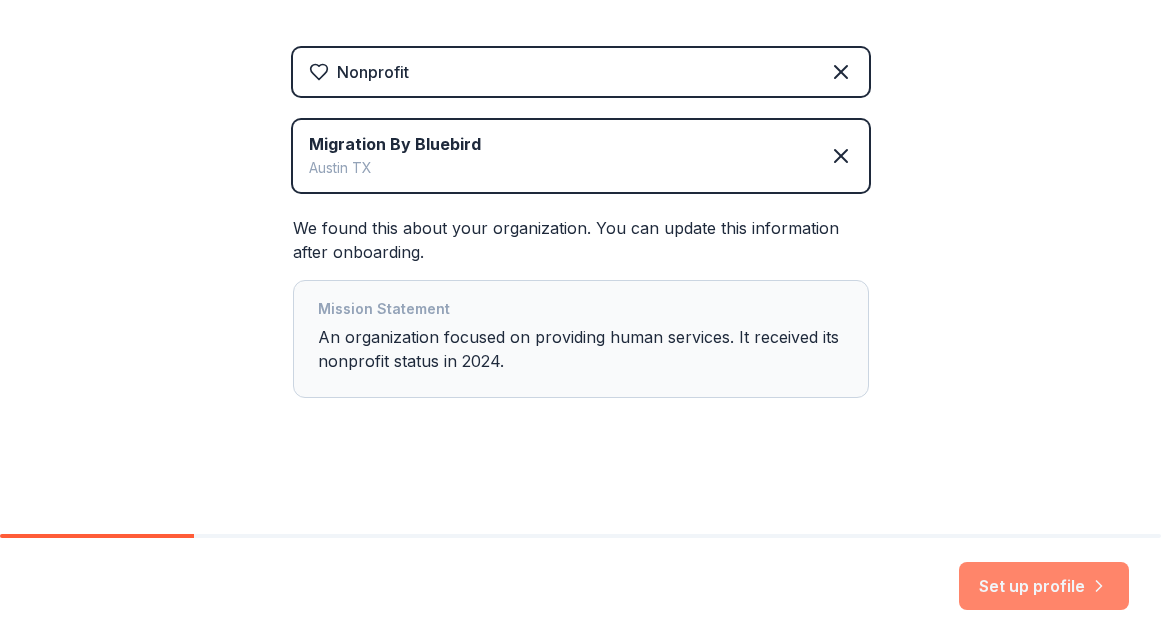 click on "Set up profile" at bounding box center (1044, 586) 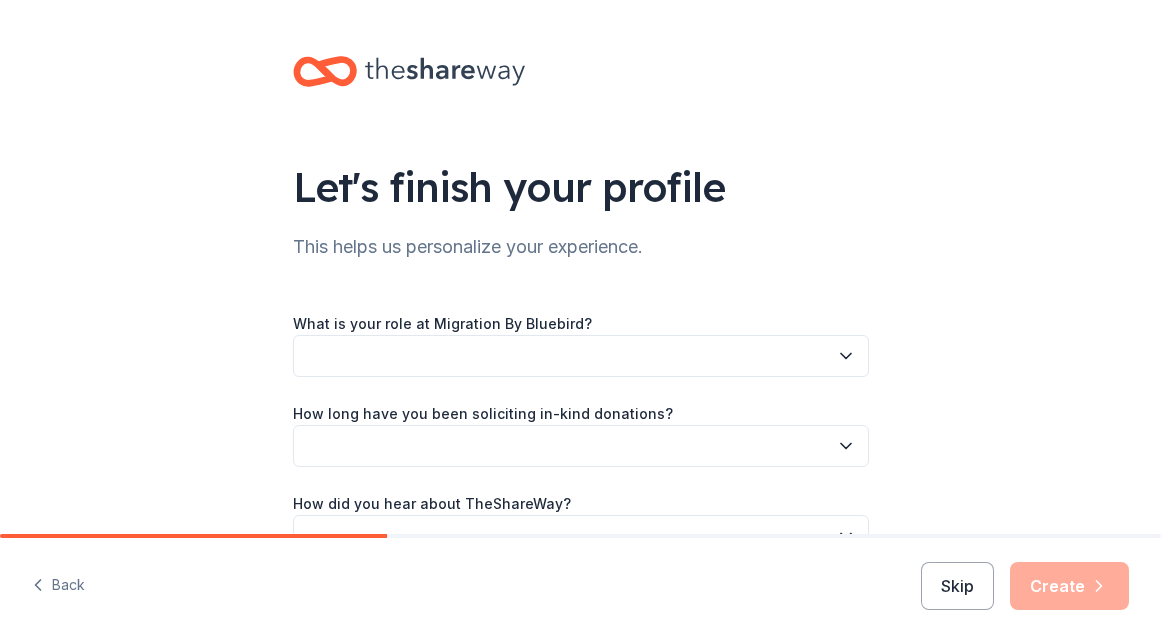 click at bounding box center [581, 356] 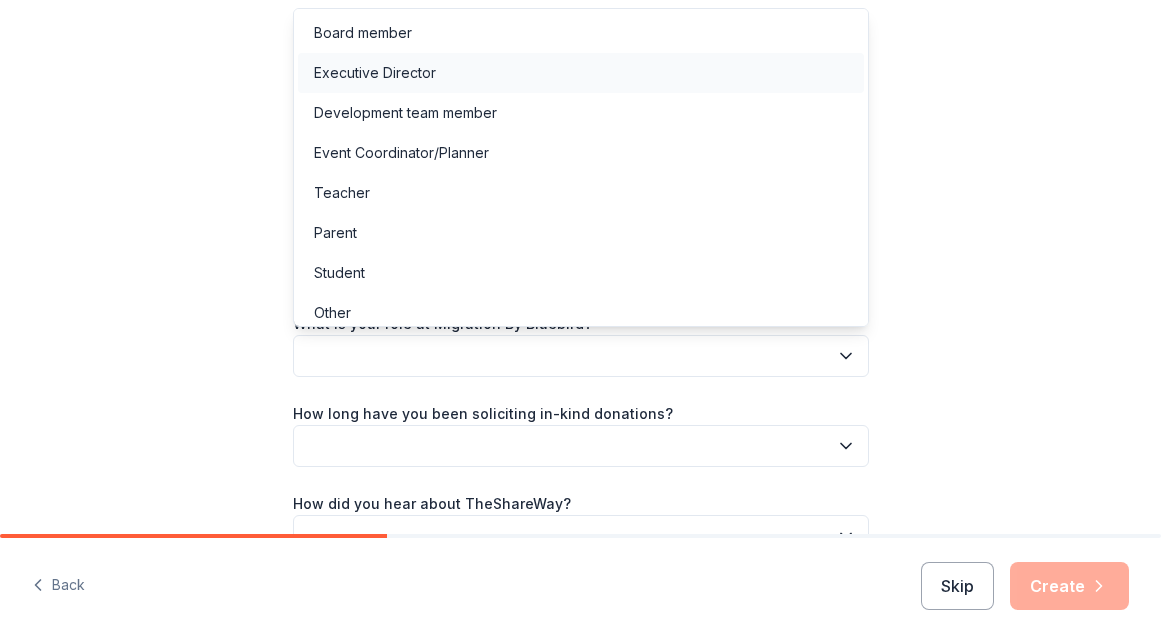 click on "Executive Director" at bounding box center [581, 73] 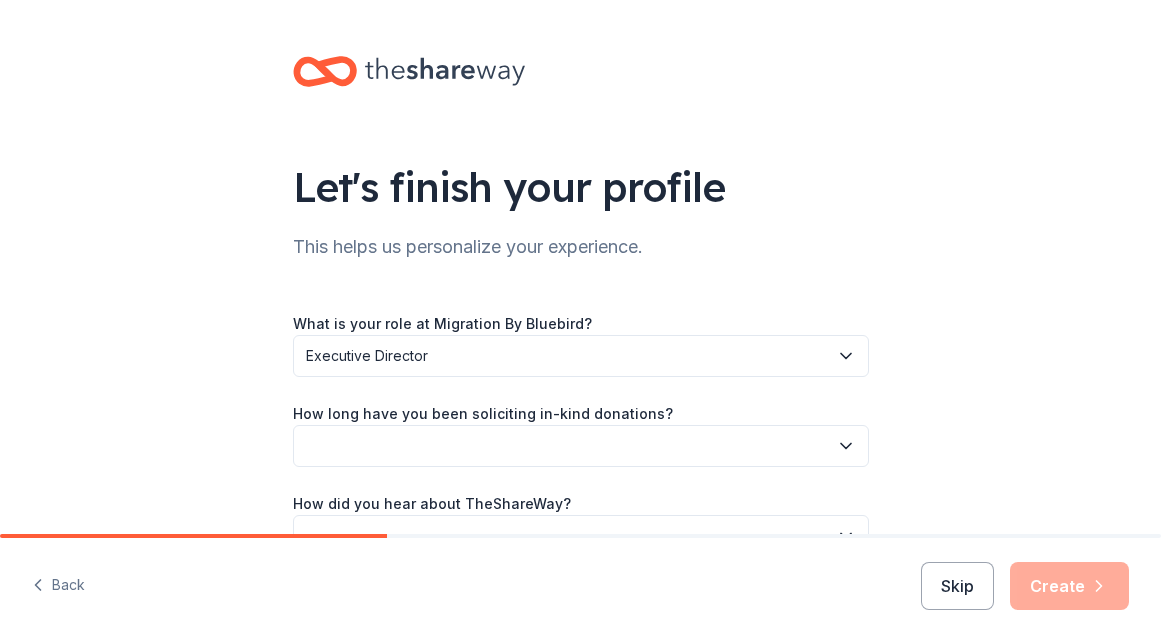 click at bounding box center [581, 446] 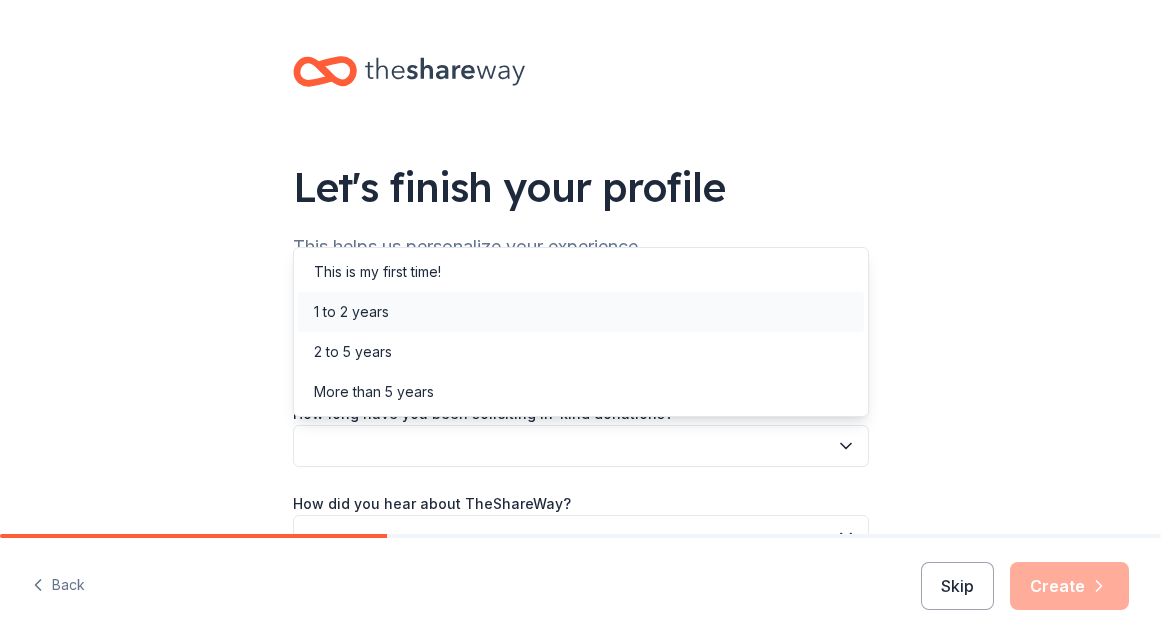 click on "1 to 2 years" at bounding box center [581, 312] 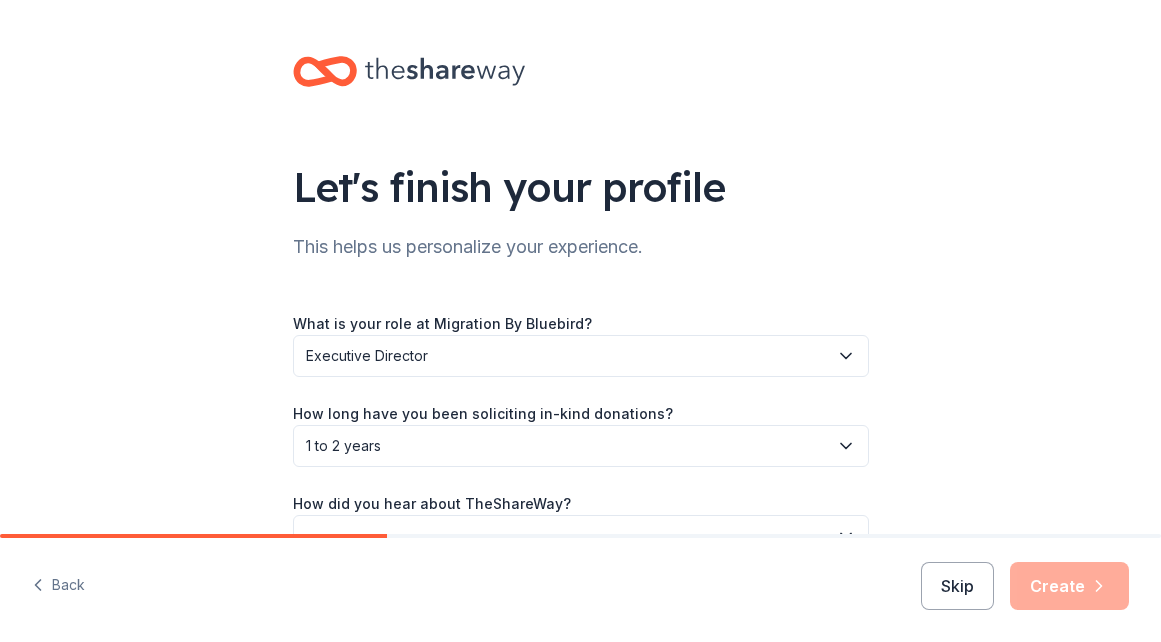 scroll, scrollTop: 119, scrollLeft: 0, axis: vertical 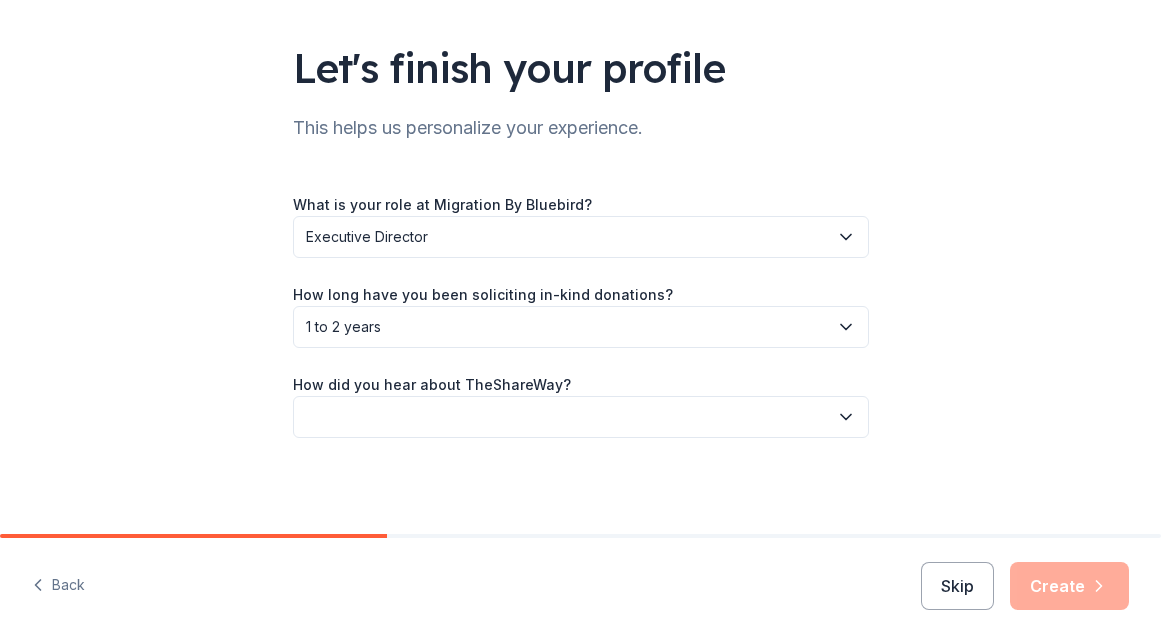 click at bounding box center [581, 417] 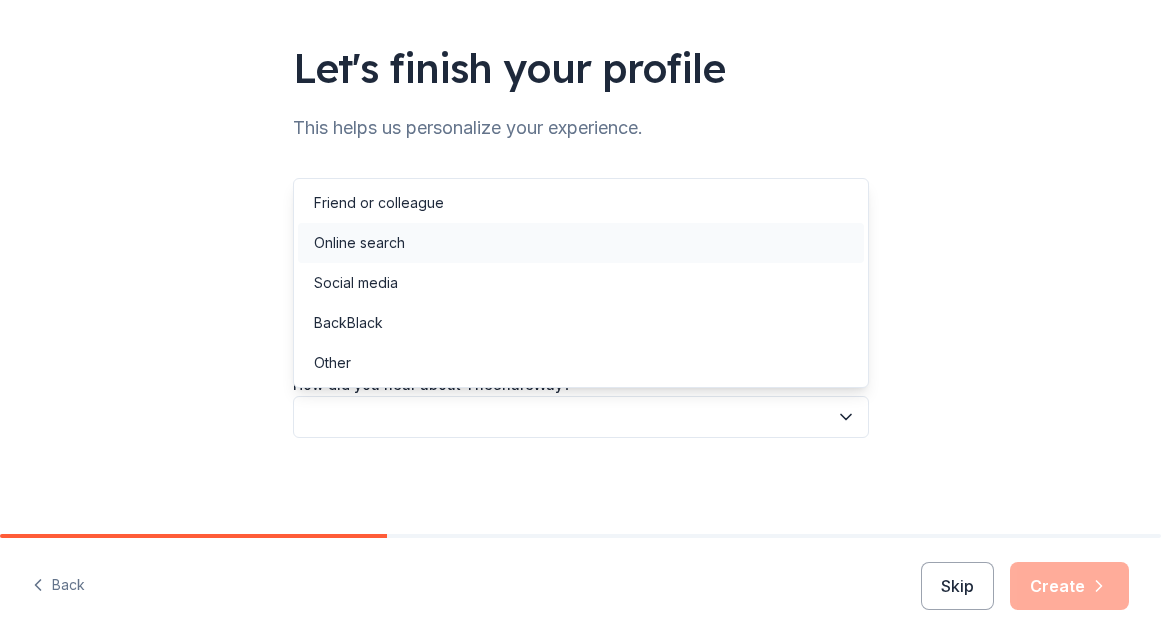 click on "Online search" at bounding box center (359, 243) 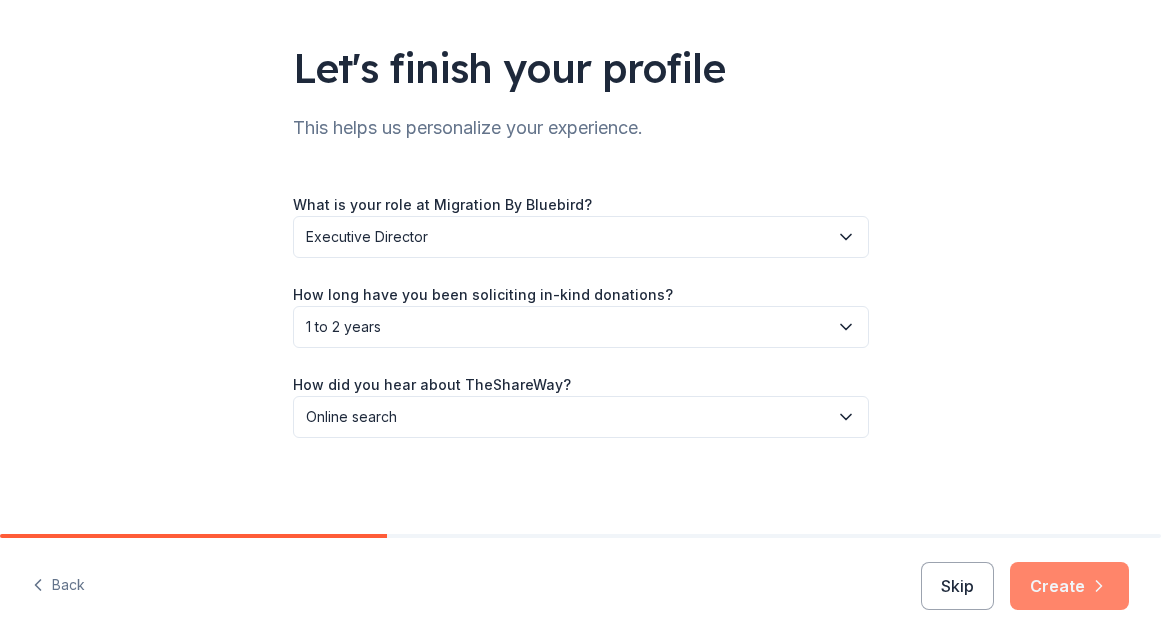 click 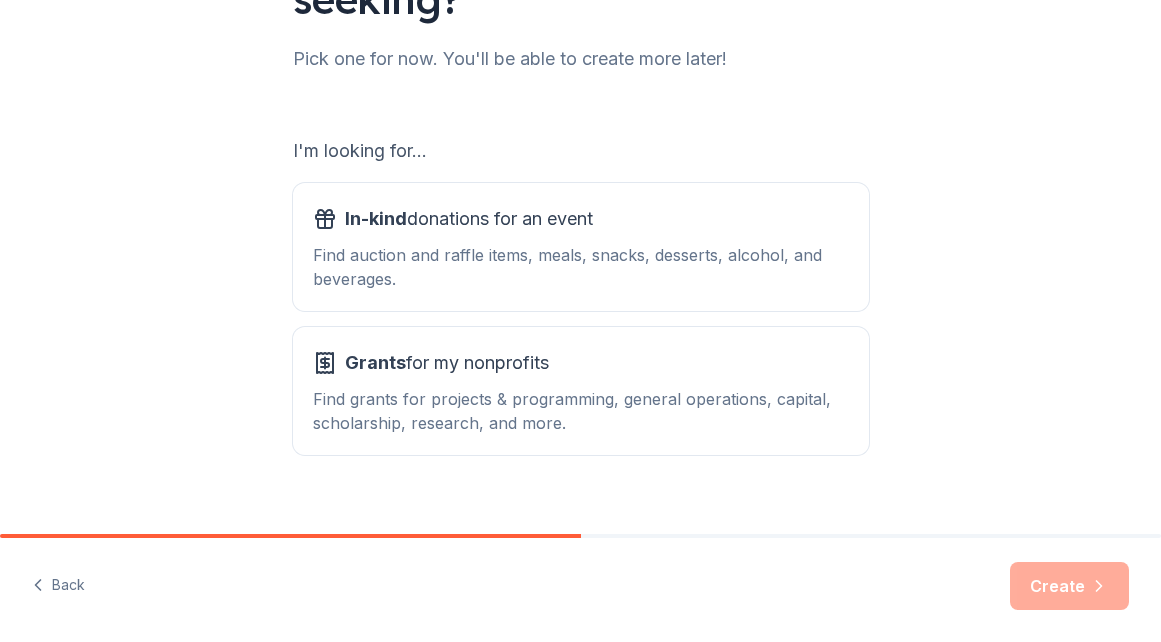 scroll, scrollTop: 259, scrollLeft: 0, axis: vertical 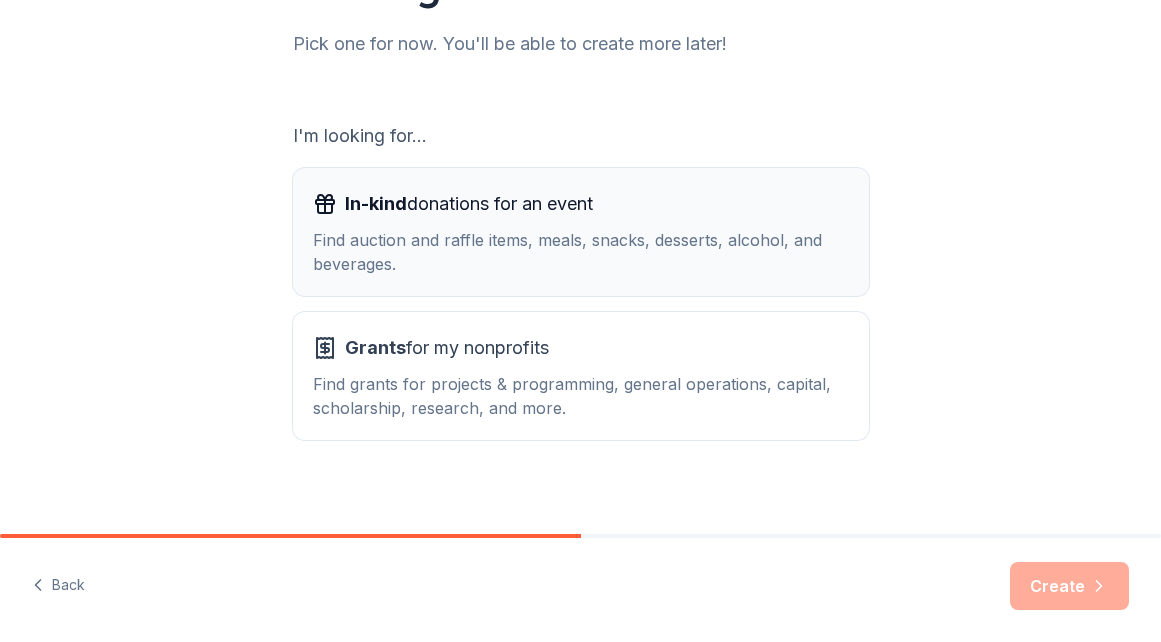 click on "Find auction and raffle items, meals, snacks, desserts, alcohol, and beverages." at bounding box center [581, 252] 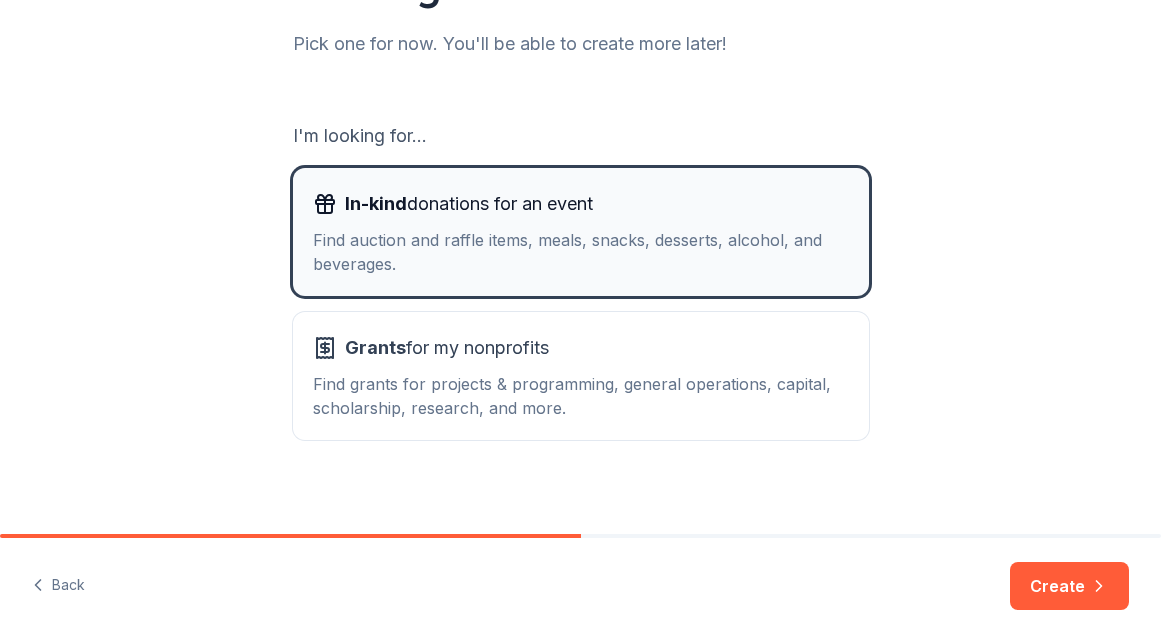 scroll, scrollTop: 273, scrollLeft: 0, axis: vertical 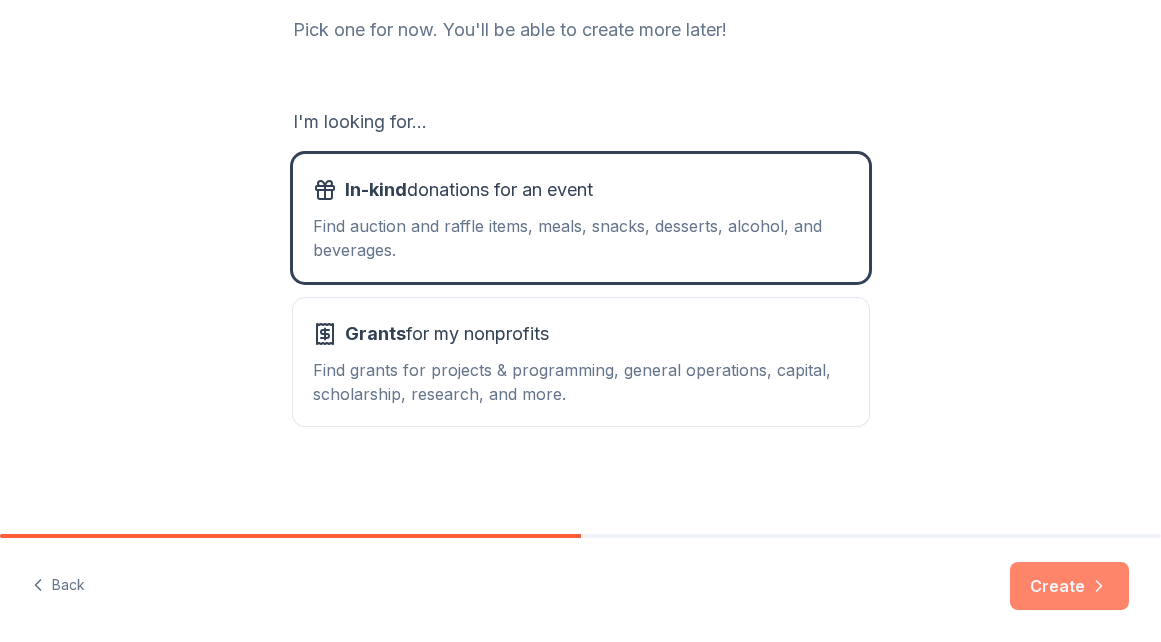 click 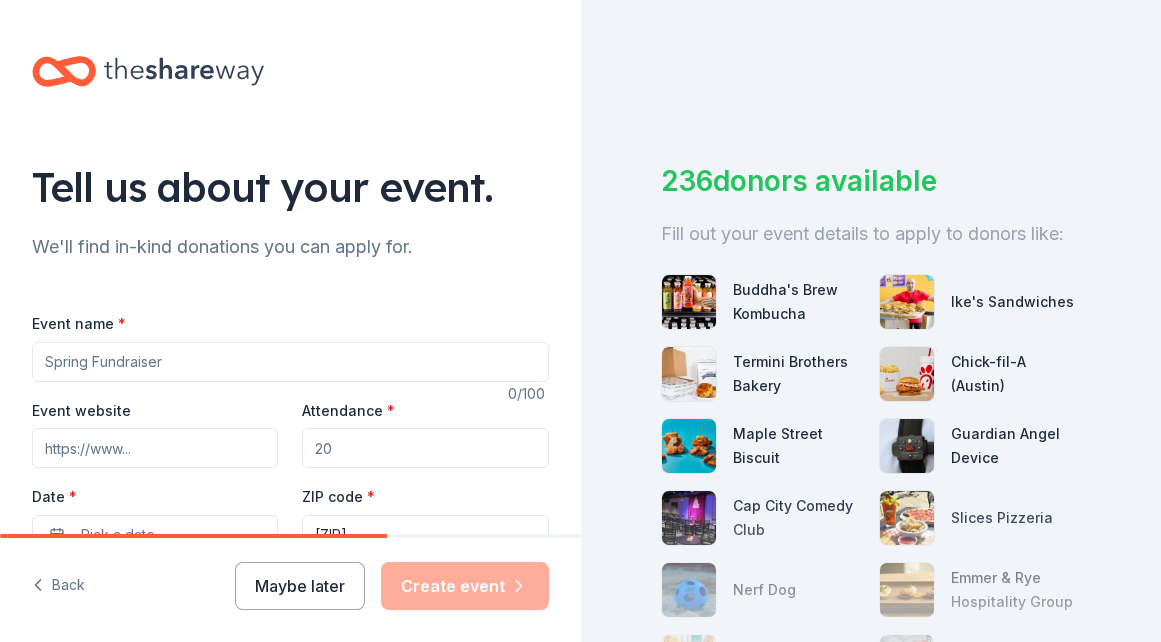 click on "Event name *" at bounding box center [290, 362] 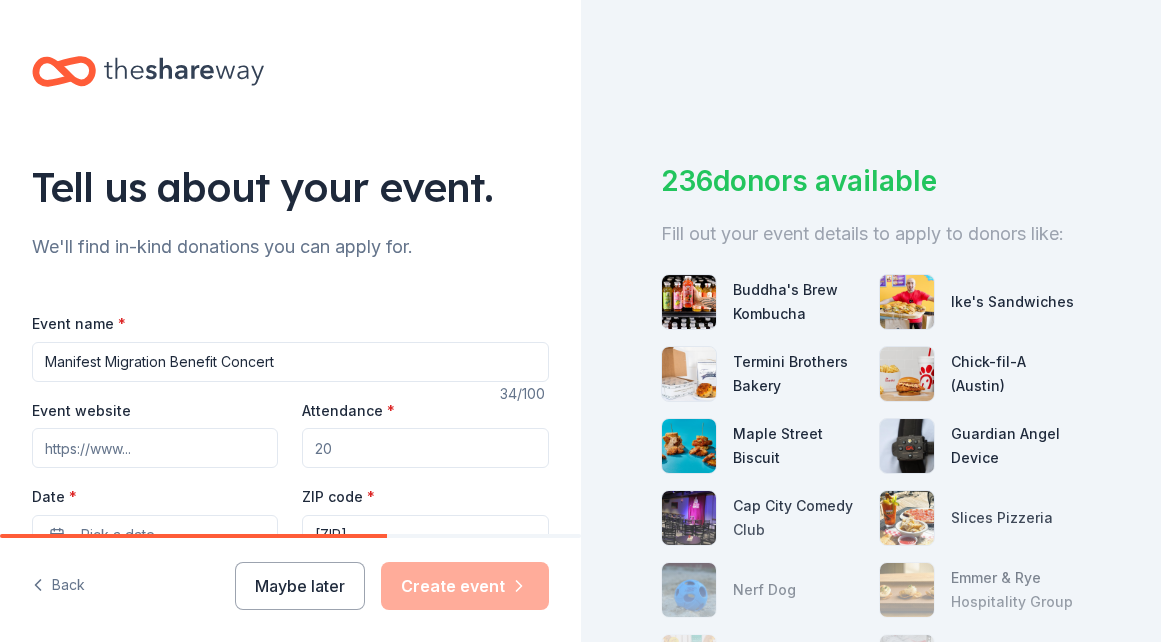 type on "Manifest Migration Benefit Concert" 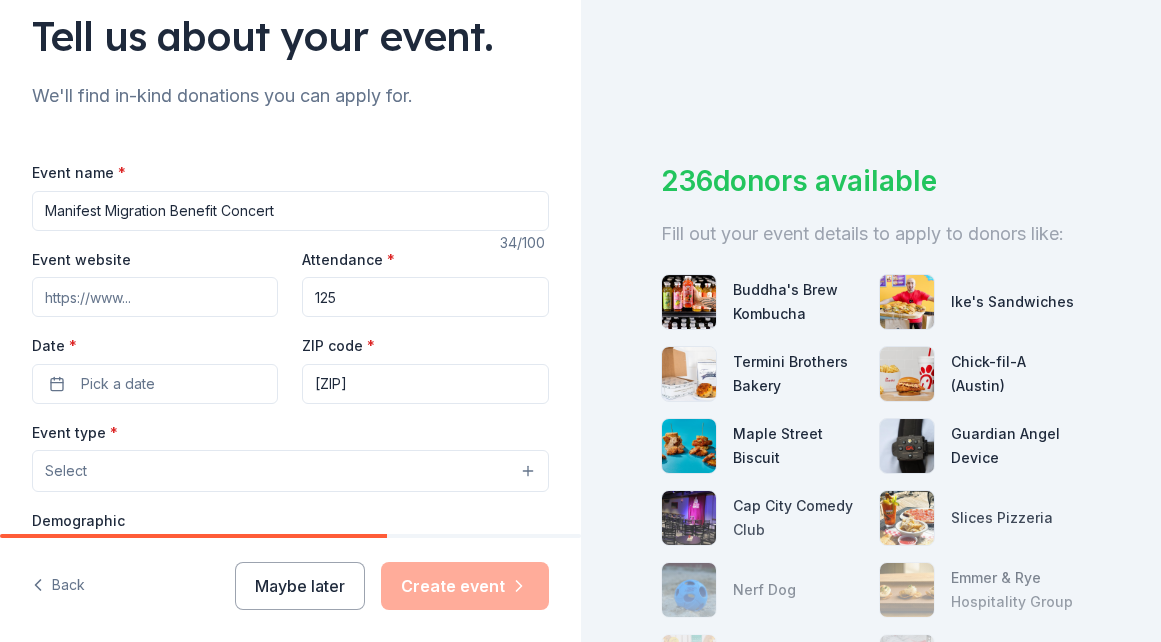 scroll, scrollTop: 153, scrollLeft: 0, axis: vertical 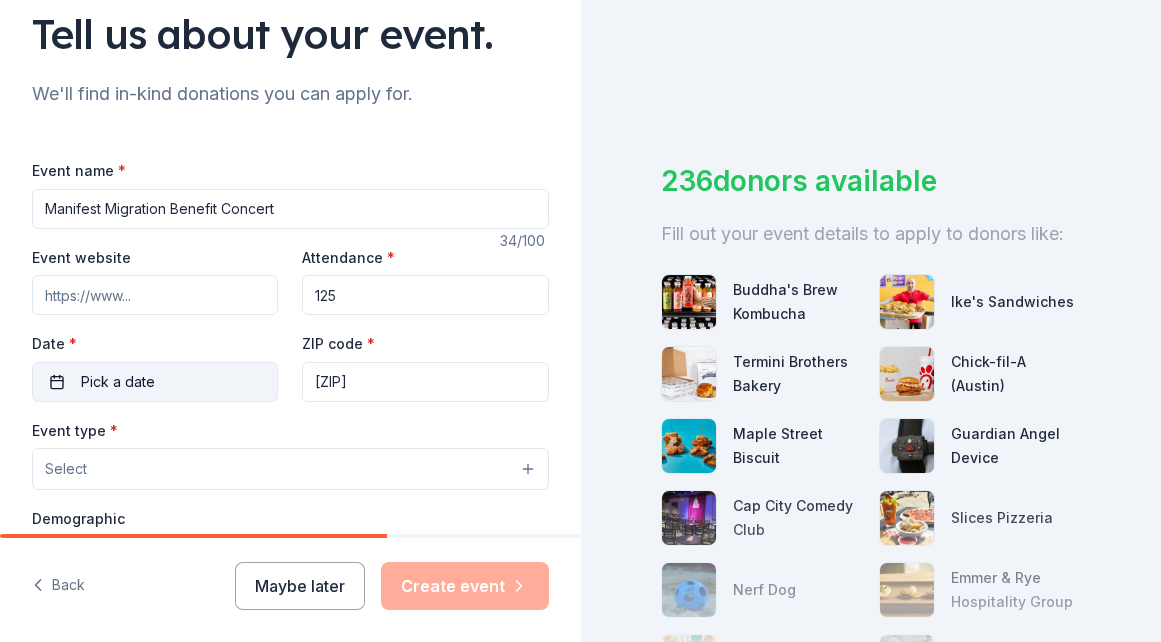 type on "125" 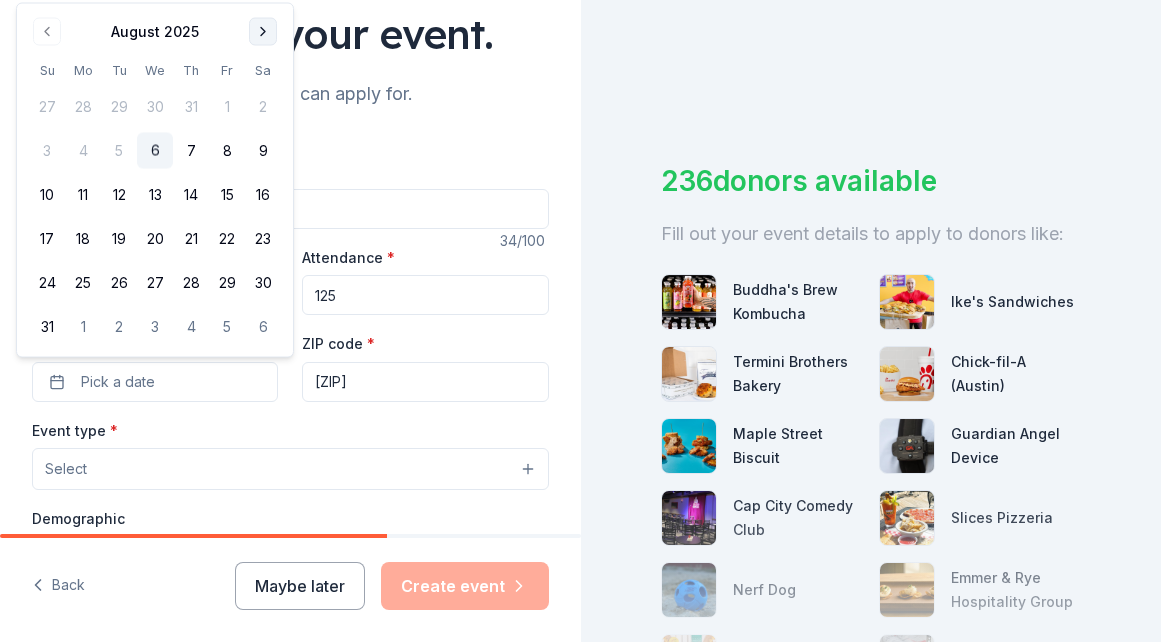 click at bounding box center (263, 32) 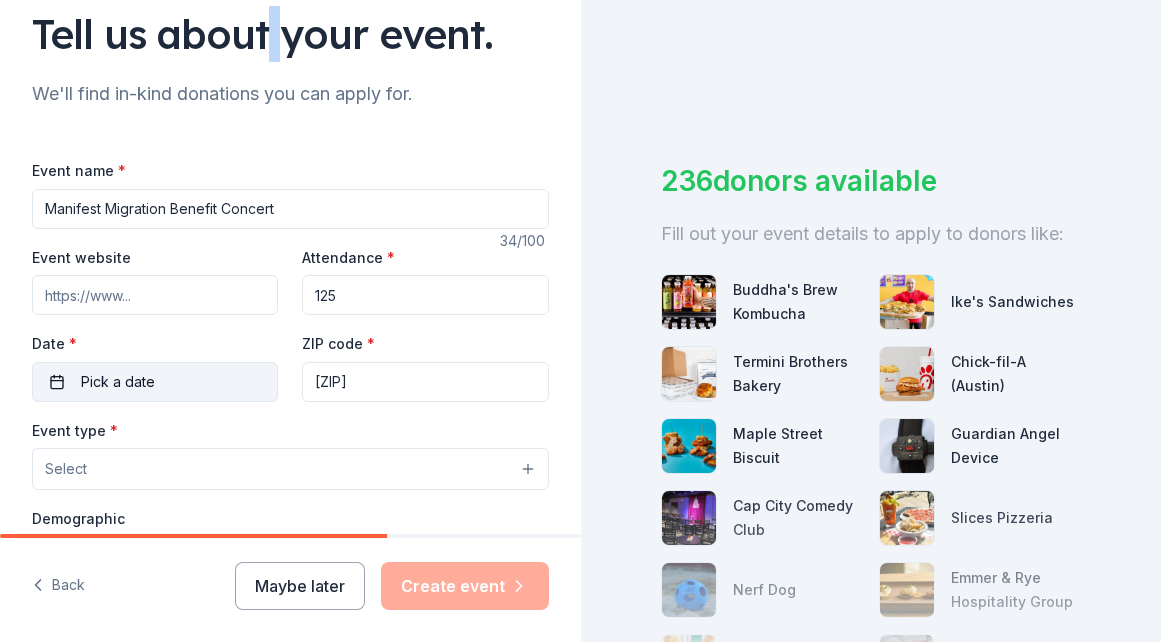 click on "Pick a date" at bounding box center [118, 382] 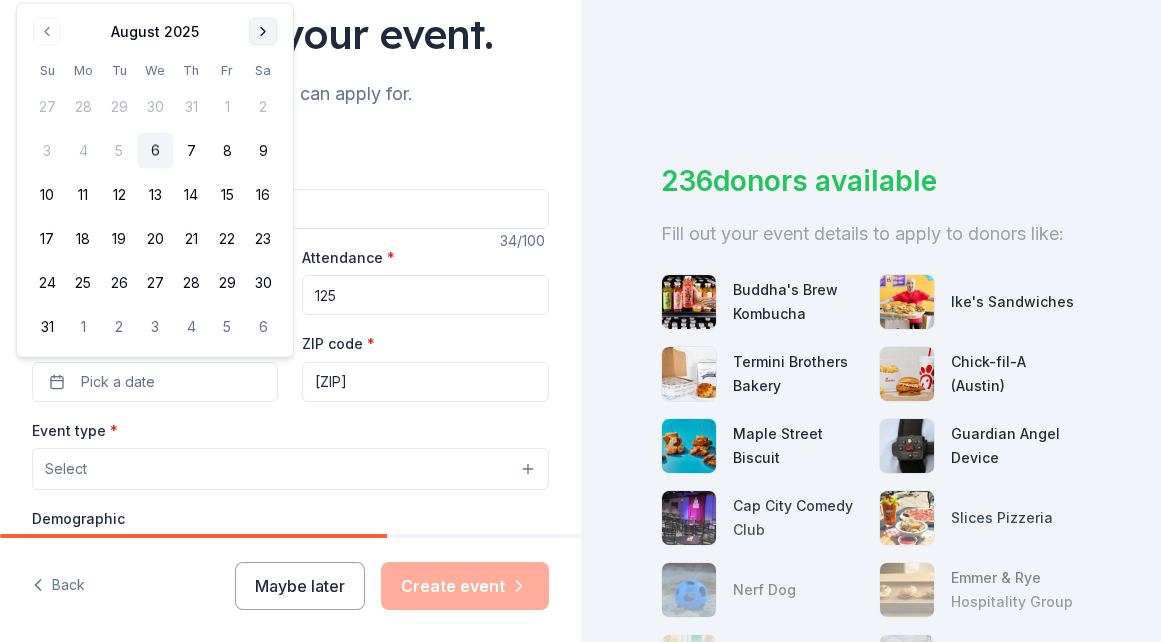 click at bounding box center (263, 32) 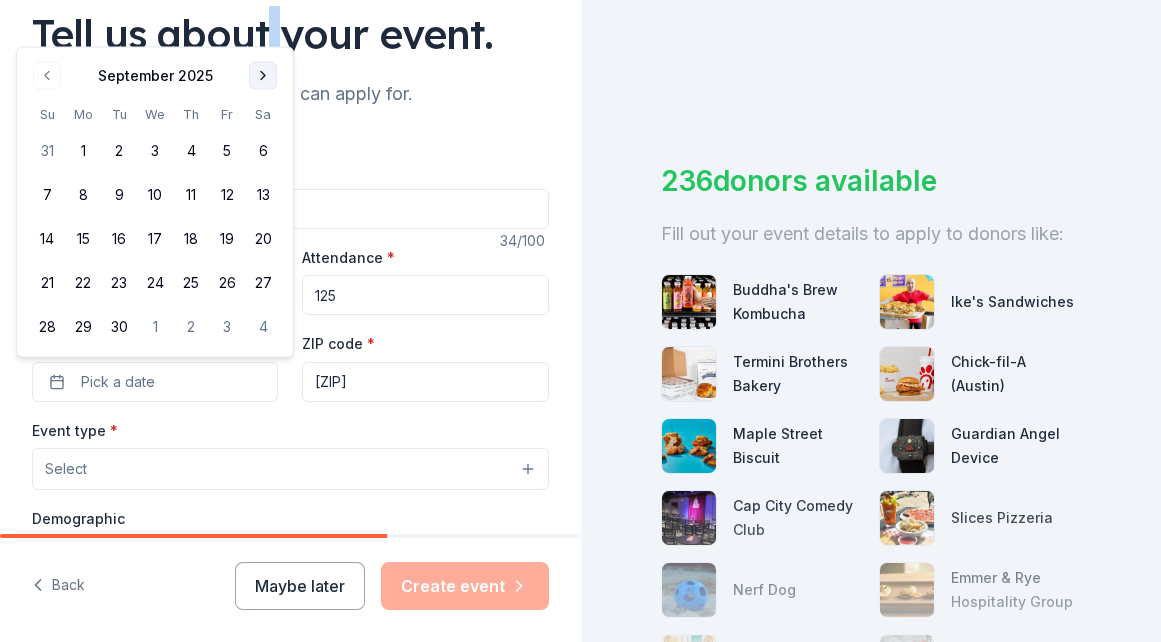 click at bounding box center (263, 76) 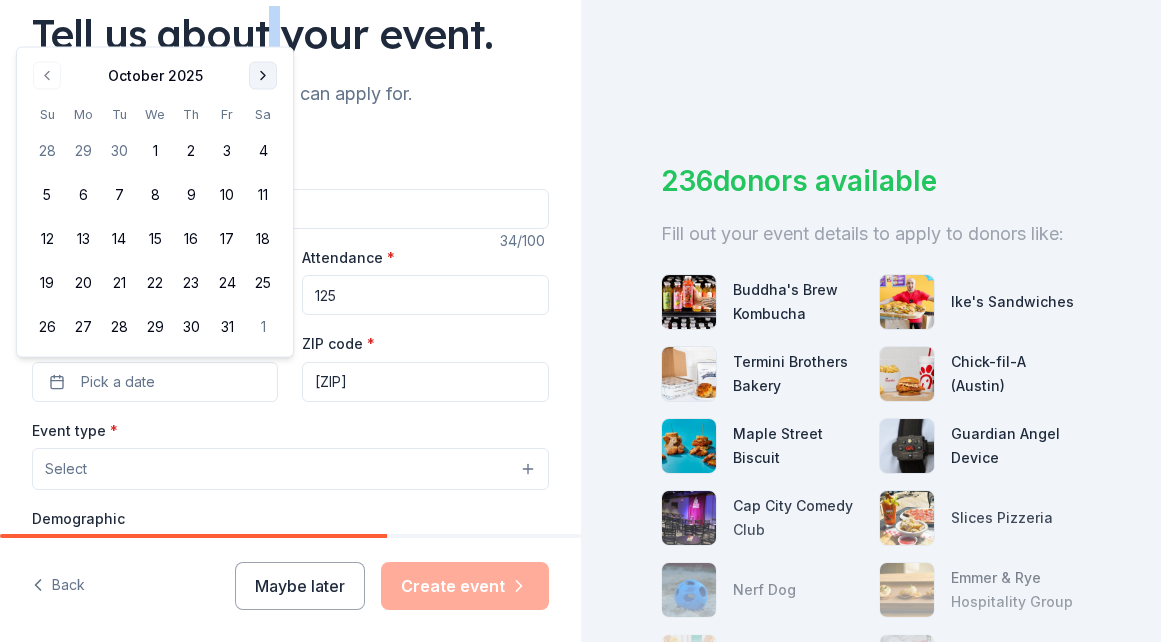click at bounding box center (263, 76) 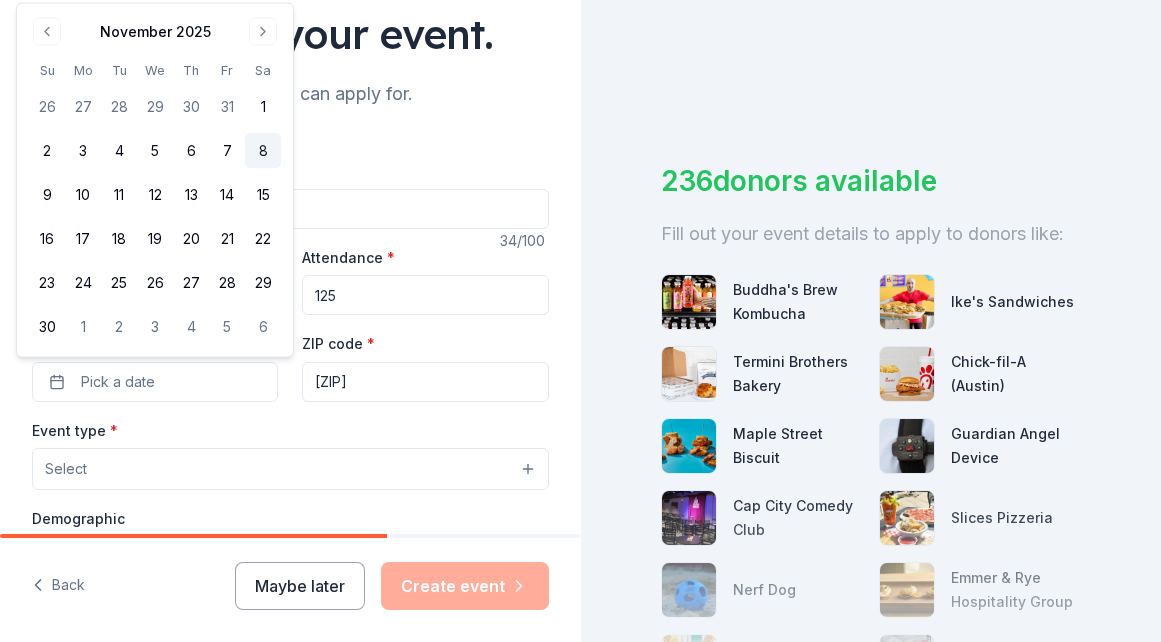 click on "8" at bounding box center (263, 151) 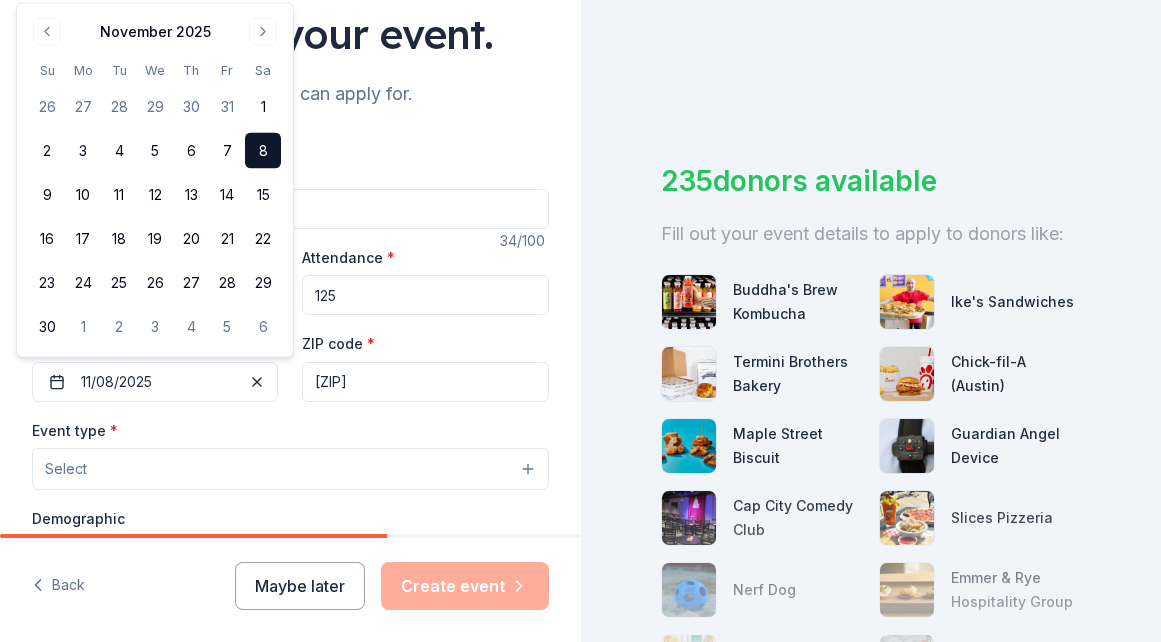 click on "78765" at bounding box center [425, 382] 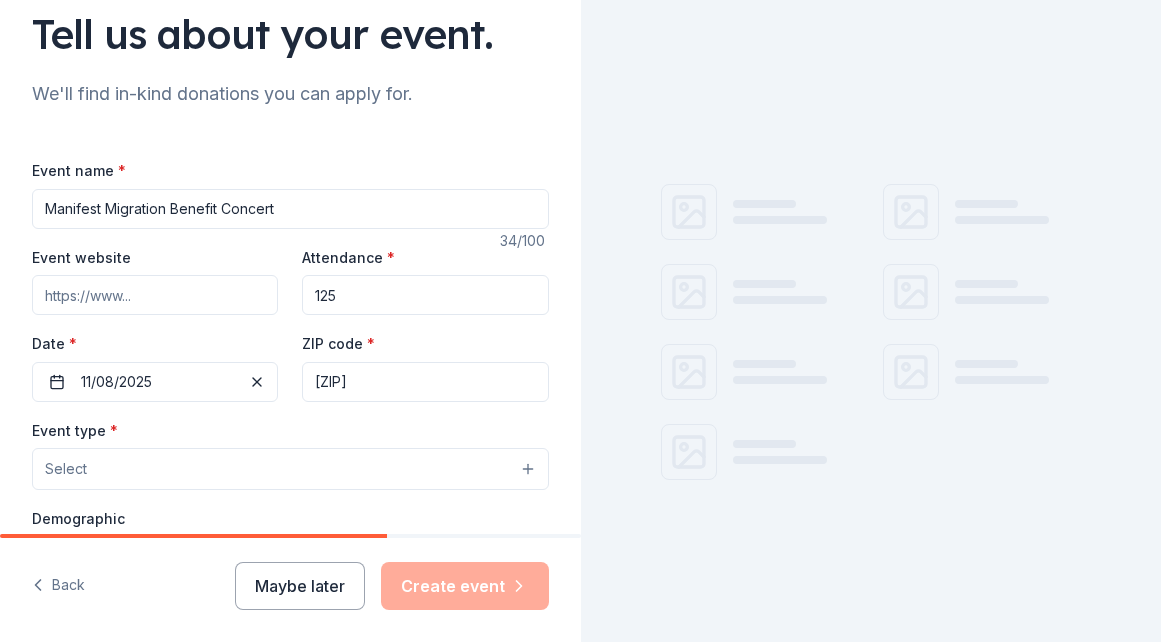 type on "78723" 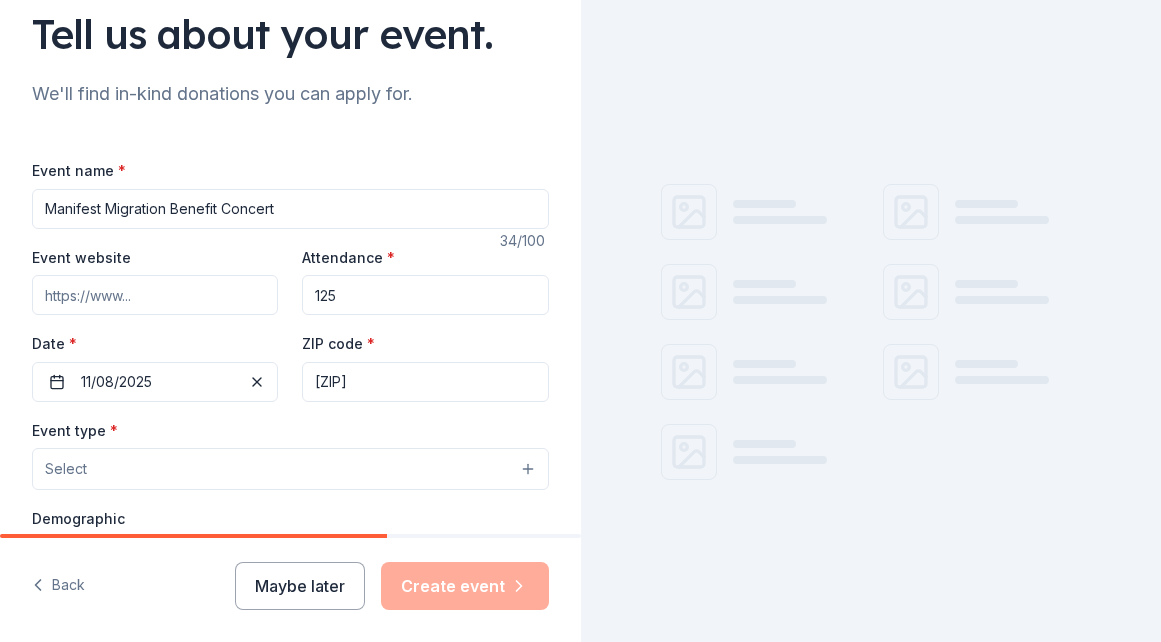 click on "Select" at bounding box center [290, 469] 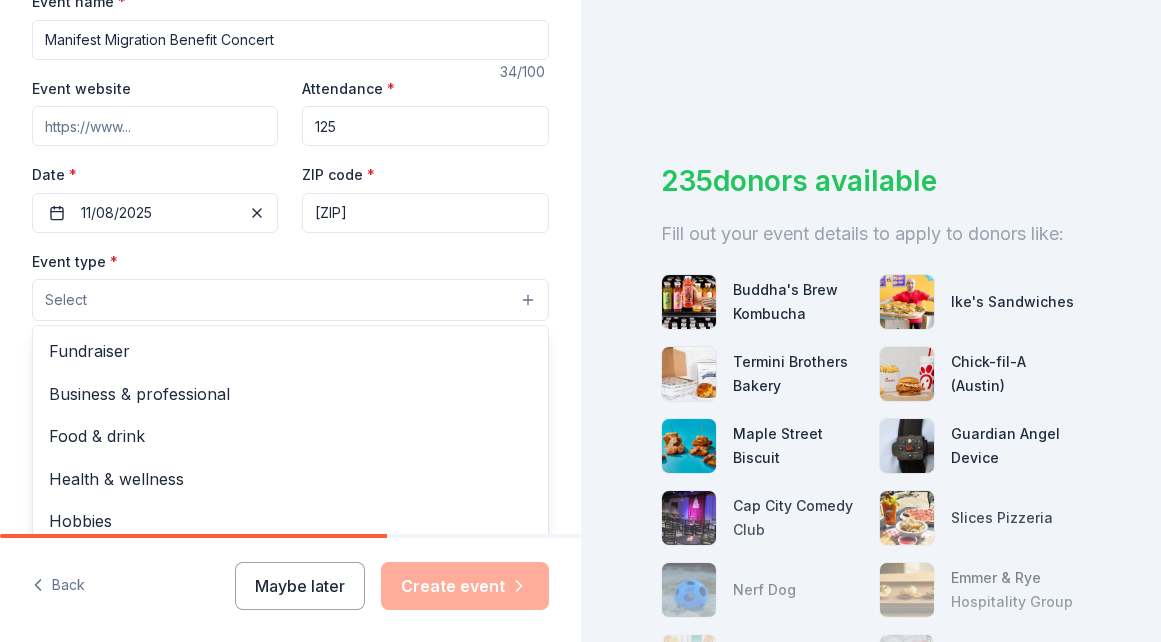 scroll, scrollTop: 326, scrollLeft: 0, axis: vertical 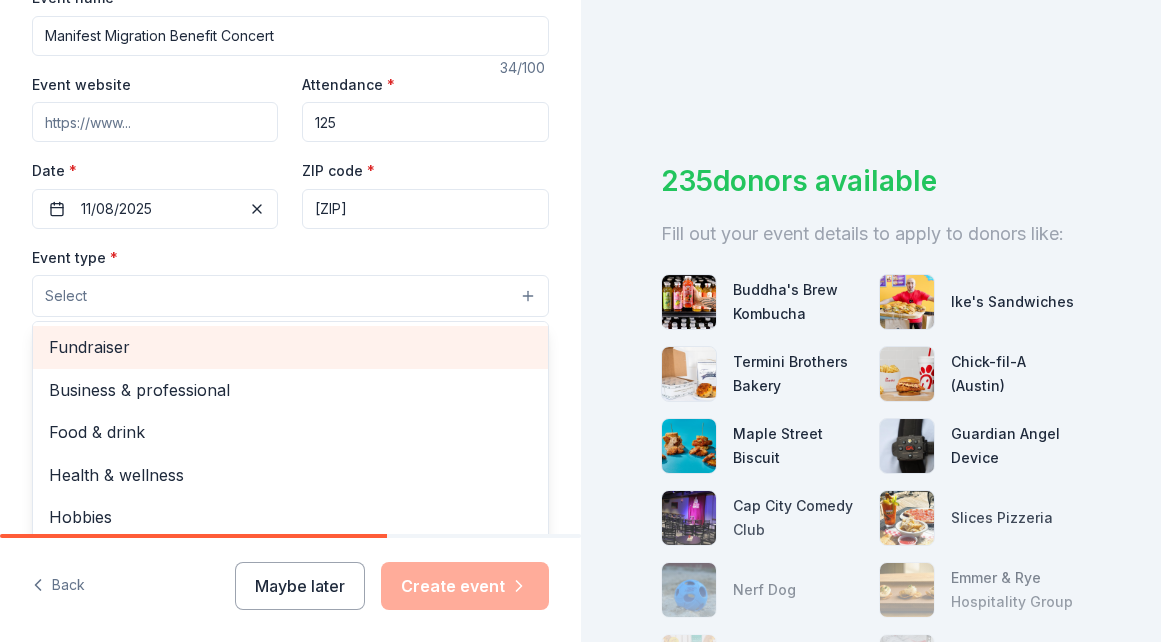click on "Fundraiser" at bounding box center [290, 347] 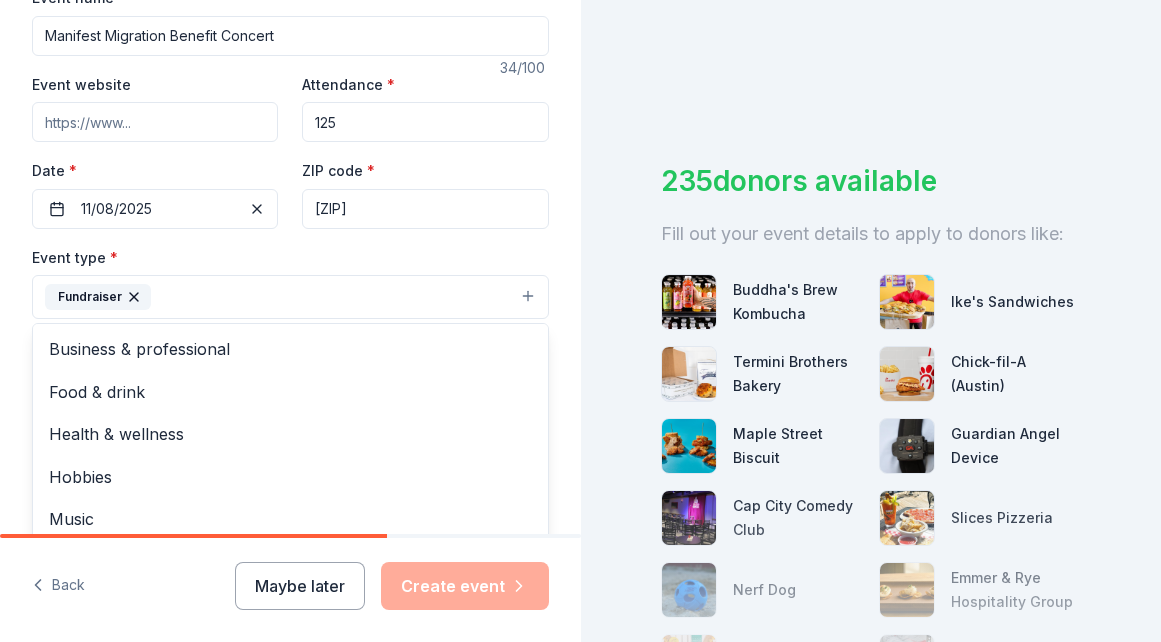 click on "Event type * Fundraiser Business & professional Food & drink Health & wellness Hobbies Music Performing & visual arts" at bounding box center [290, 282] 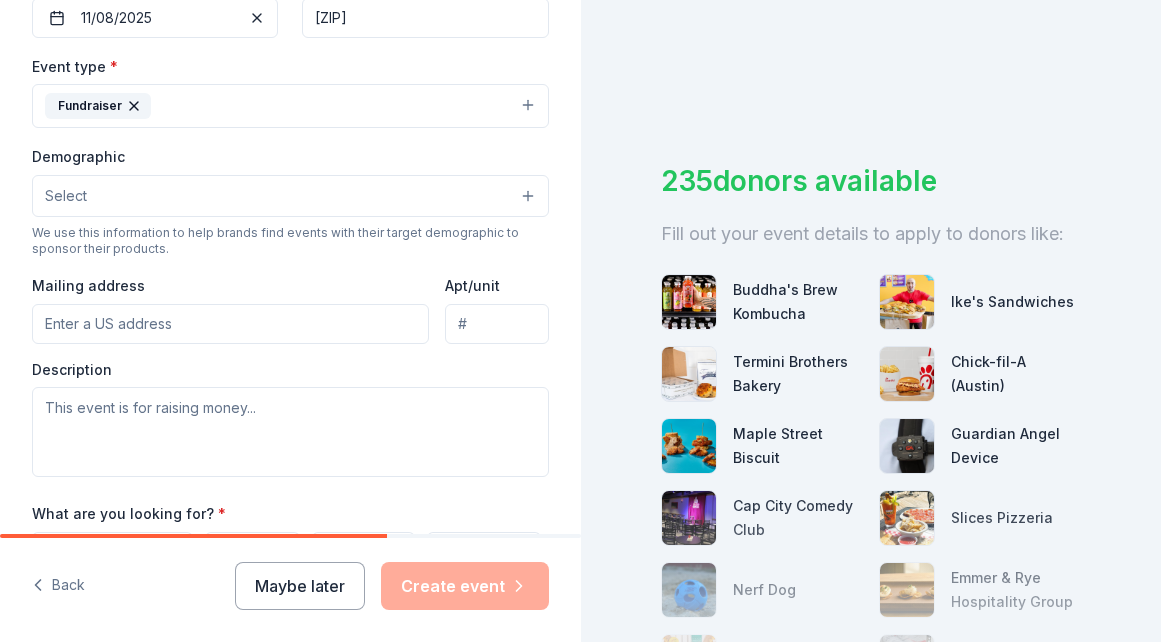 scroll, scrollTop: 524, scrollLeft: 0, axis: vertical 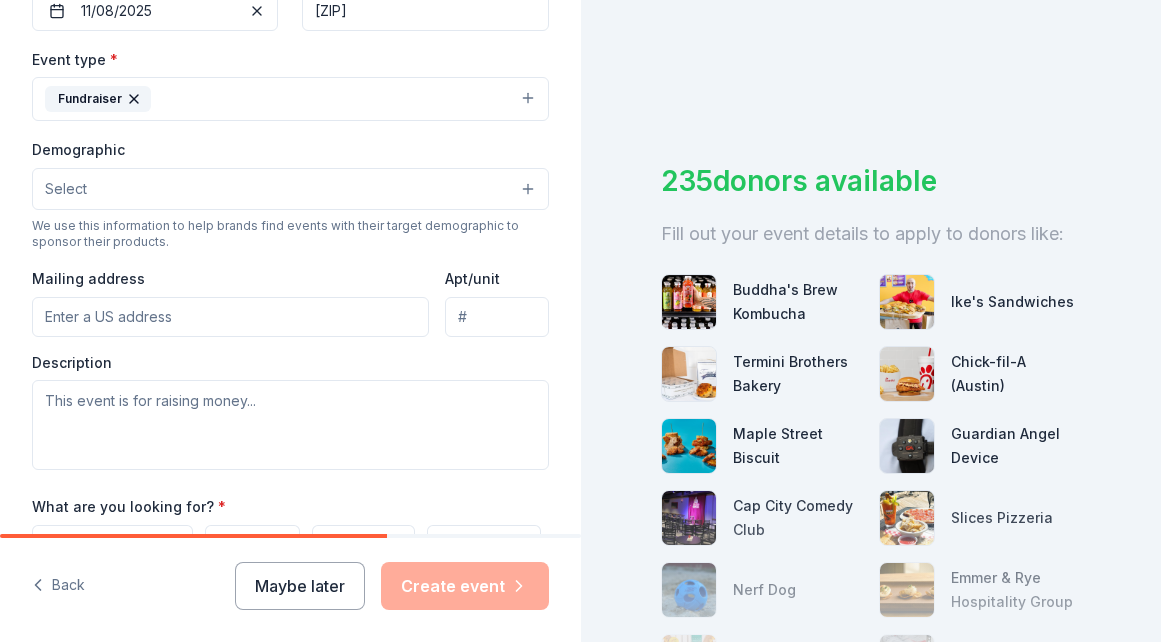 click on "Select" at bounding box center [290, 189] 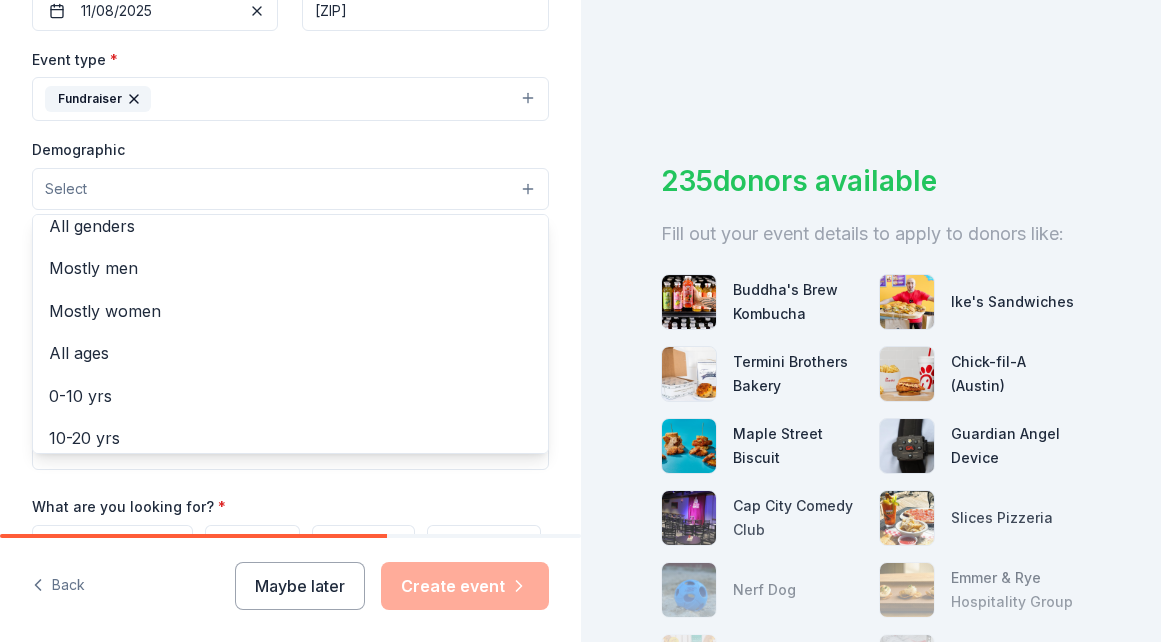 scroll, scrollTop: 0, scrollLeft: 0, axis: both 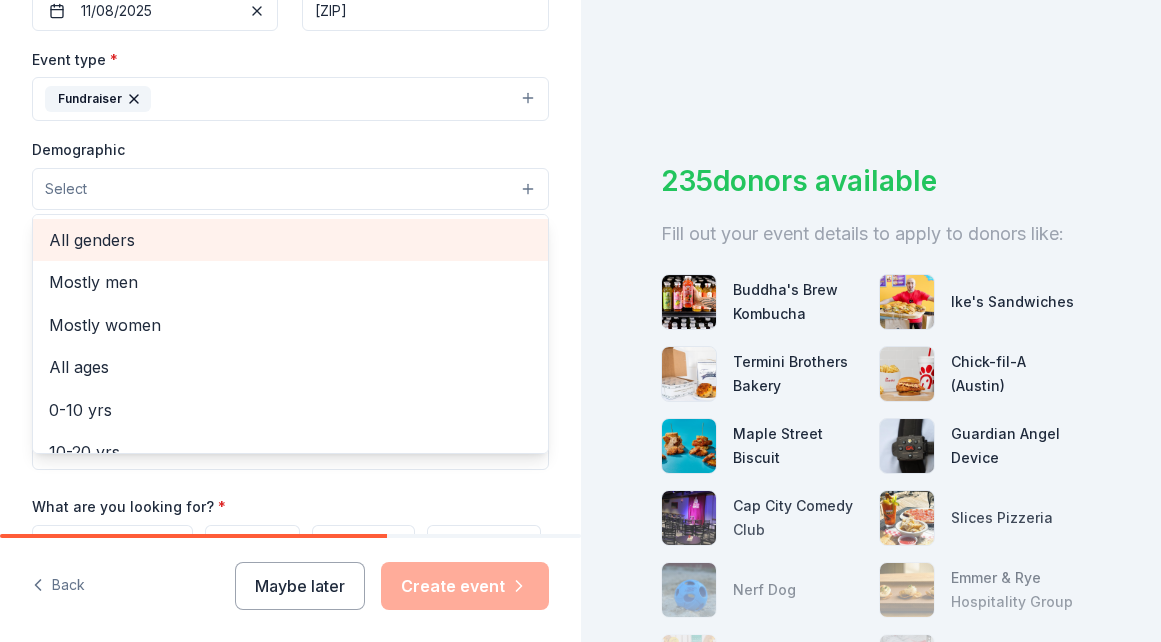 click on "All genders" at bounding box center [290, 240] 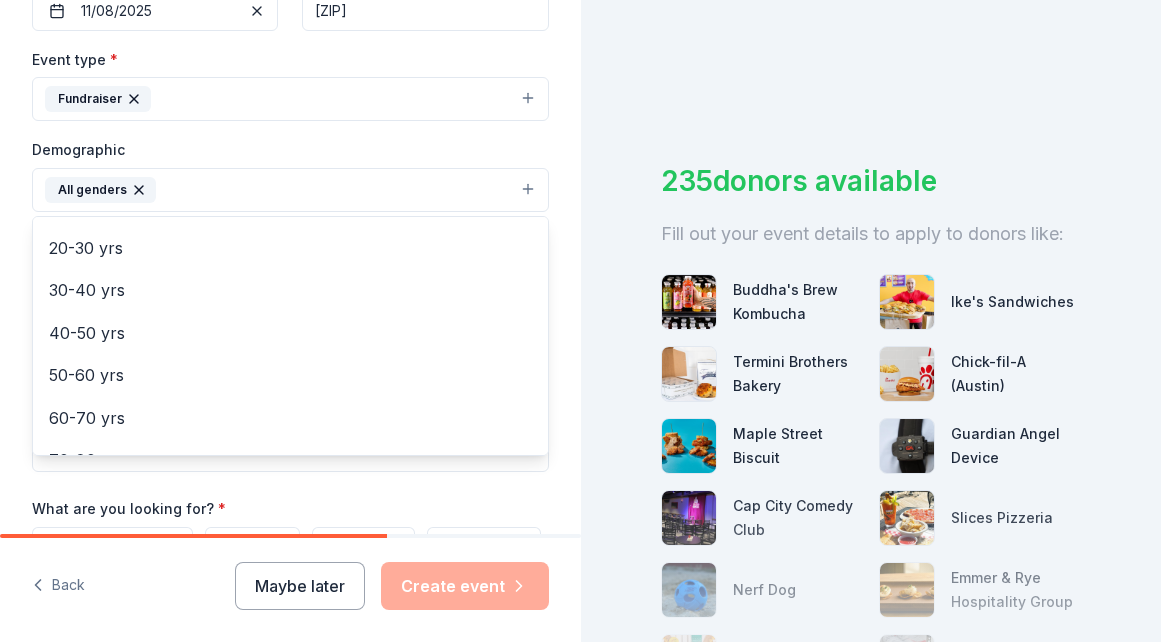 scroll, scrollTop: 207, scrollLeft: 0, axis: vertical 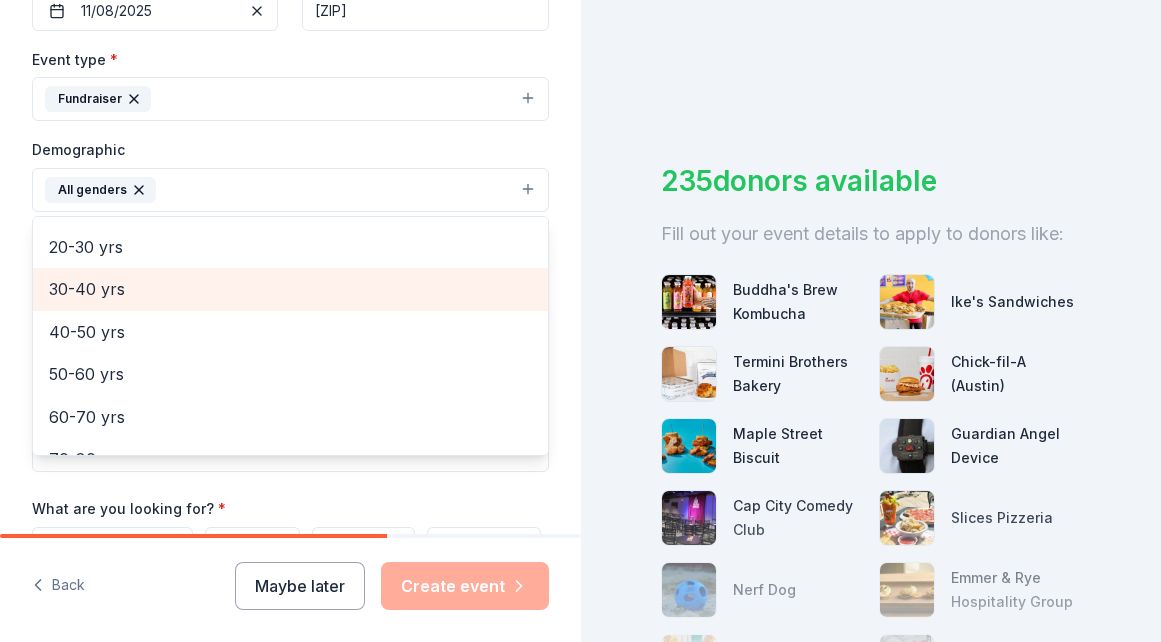 click on "30-40 yrs" at bounding box center [290, 289] 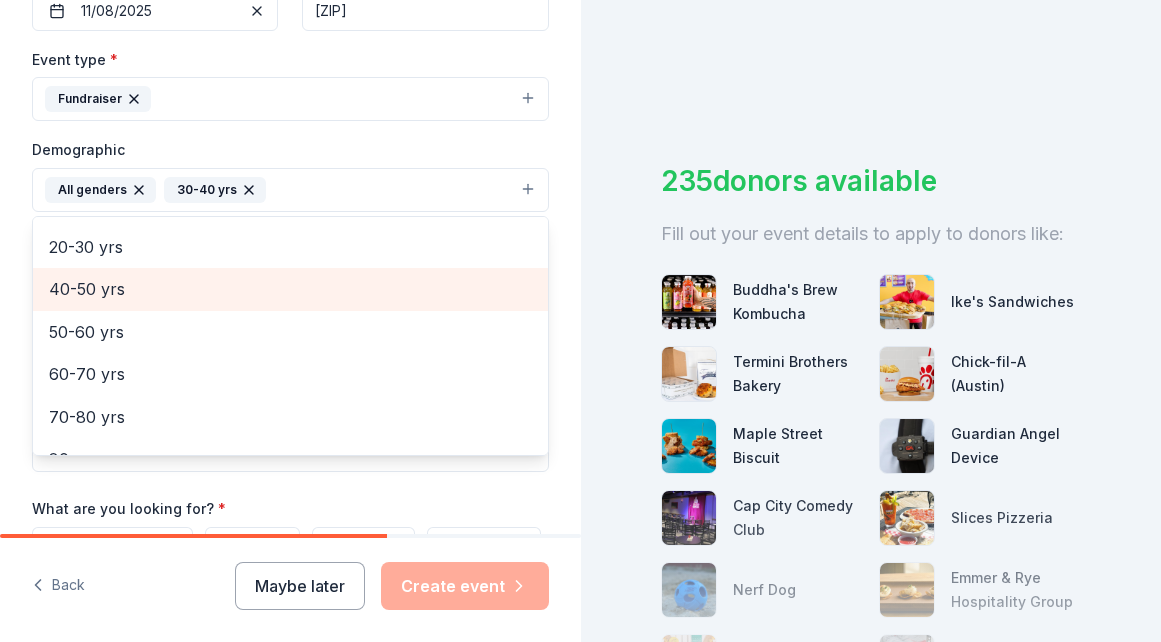 click on "40-50 yrs" at bounding box center [290, 289] 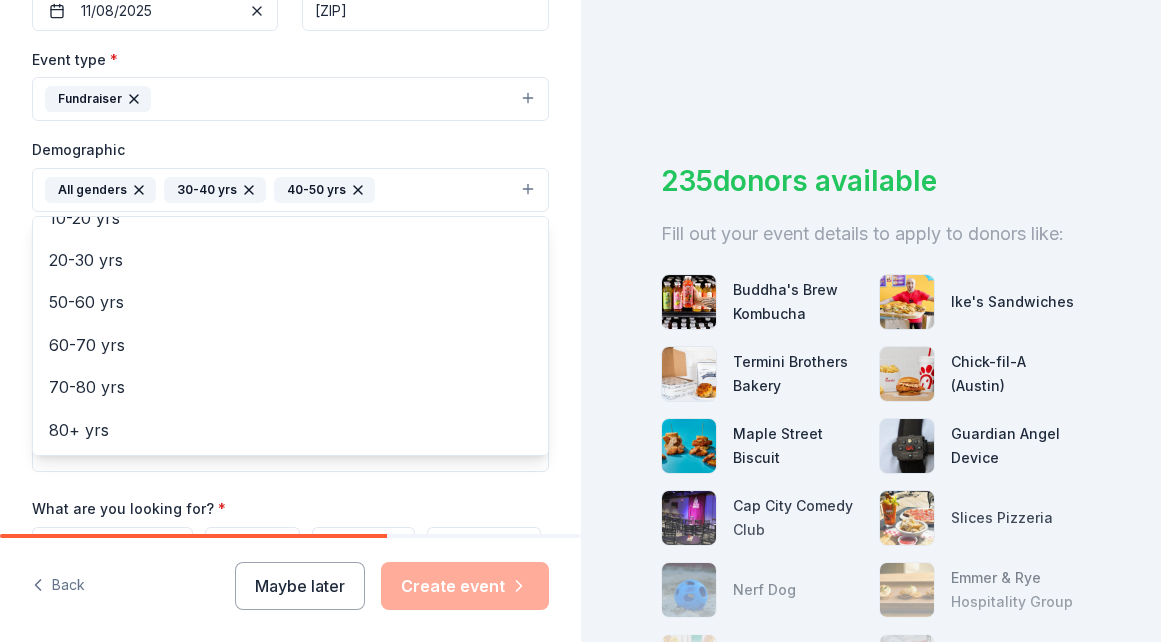 click on "Event name * Manifest Migration Benefit Concert 34 /100 Event website Attendance * 125 Date * 11/08/2025 ZIP code * 78723 Event type * Fundraiser Demographic All genders 30-40 yrs 40-50 yrs Mostly men Mostly women All ages 0-10 yrs 10-20 yrs 20-30 yrs 50-60 yrs 60-70 yrs 70-80 yrs 80+ yrs We use this information to help brands find events with their target demographic to sponsor their products. Mailing address Apt/unit Description What are you looking for? * Auction & raffle Meals Snacks Desserts Alcohol Beverages Send me reminders Email me reminders of donor application deadlines Recurring event" at bounding box center (290, 251) 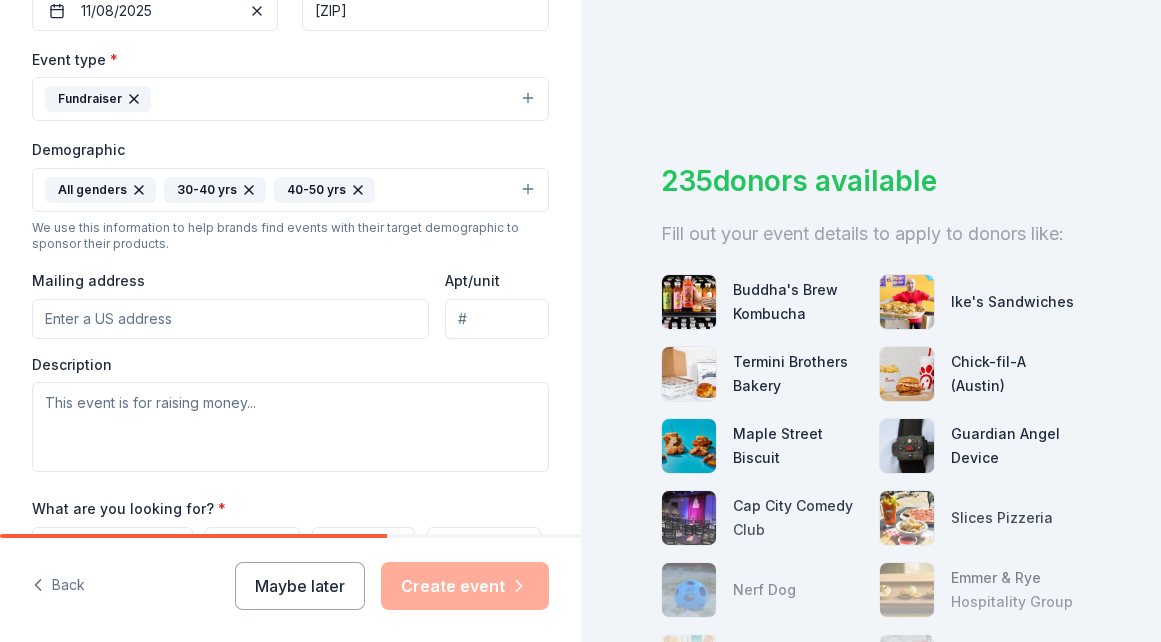 click on "Mailing address" at bounding box center [230, 319] 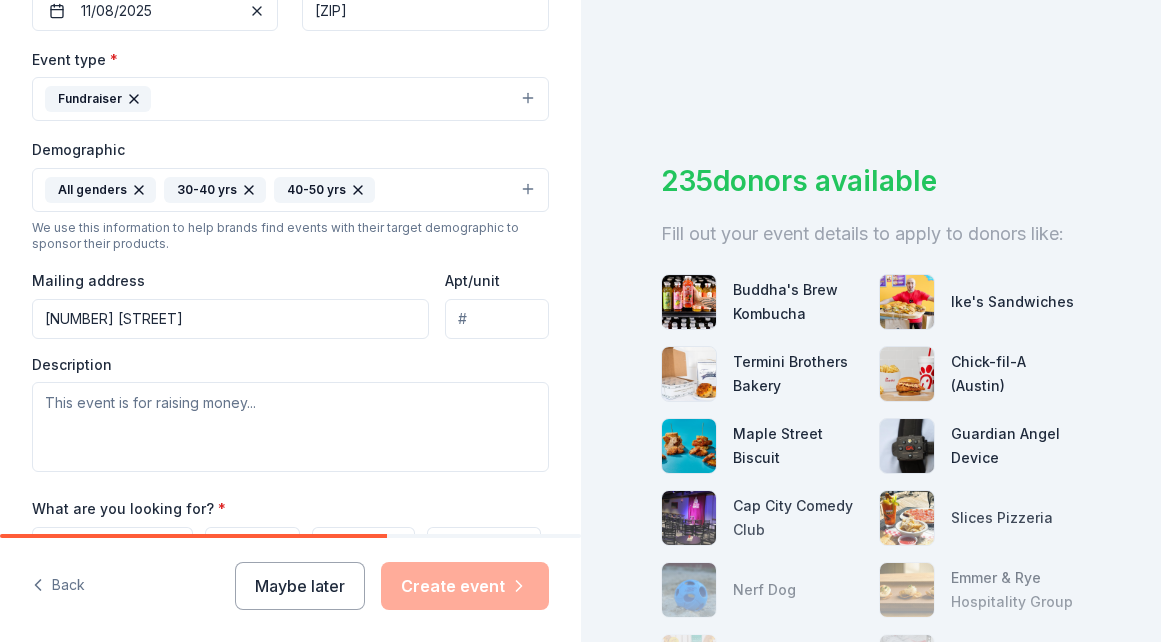 type on "# 49283" 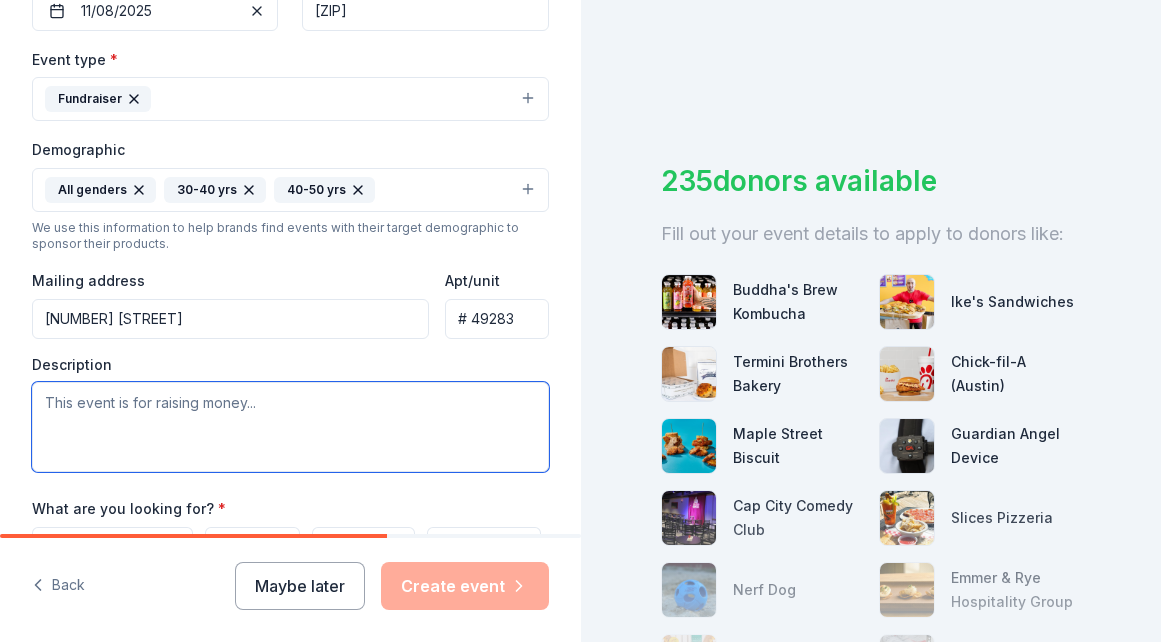 click at bounding box center (290, 427) 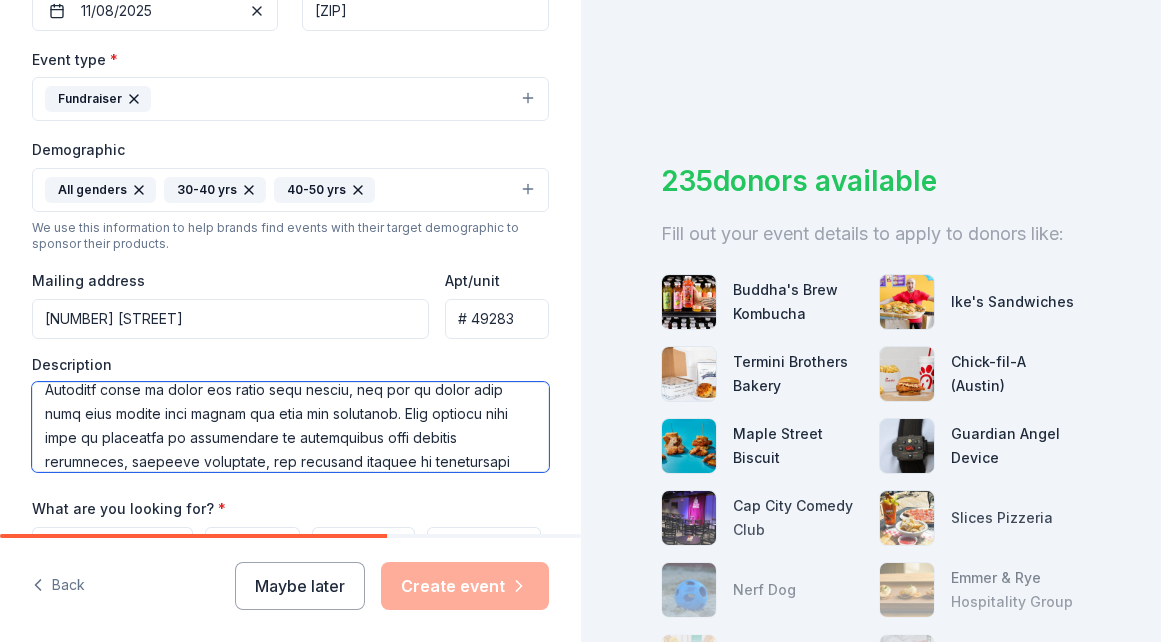 scroll, scrollTop: 552, scrollLeft: 0, axis: vertical 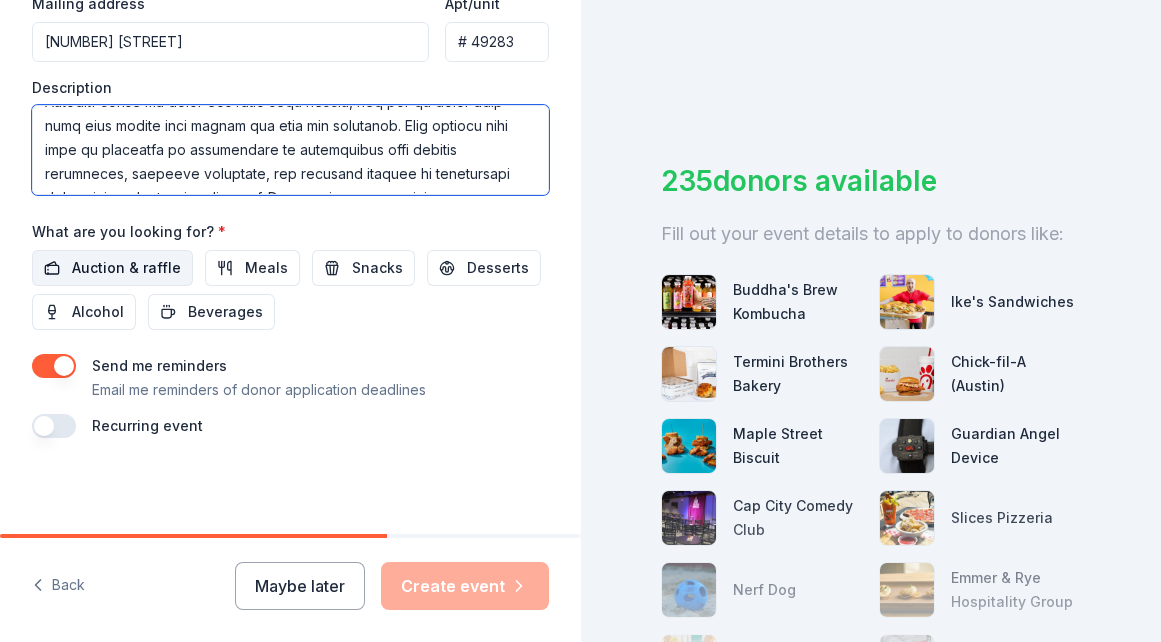type on "Migration is a nonprofit vocational and transition program serving adults on the autism spectrum (ASD). Our mission is to provide evidenced-based support to decrease the unemployment rate of the ASD population, while increasing independence and meaningful inclusion in our community. Autism is the fastest growing developmental disability, and the prevalence rate is currently 1:31. Nearly 80% of this adult population is under or unemployed, with over half never achieving any type of employment. Our goal is to prepare and transition our community members to competitive, supported employment with local businesses (like yours!) and expand their horizons. We want to Keep Austin Weird and Keep Austin Inclusive!
We are putting together our second annual Manifest Migration benefit concert on November 8th, and are reaching out to the community to help us. In addition to a live band, we will have dinner, desserts, drinks, games and an auction for an amazing evening. We are seeking donations for the auction, and wou..." 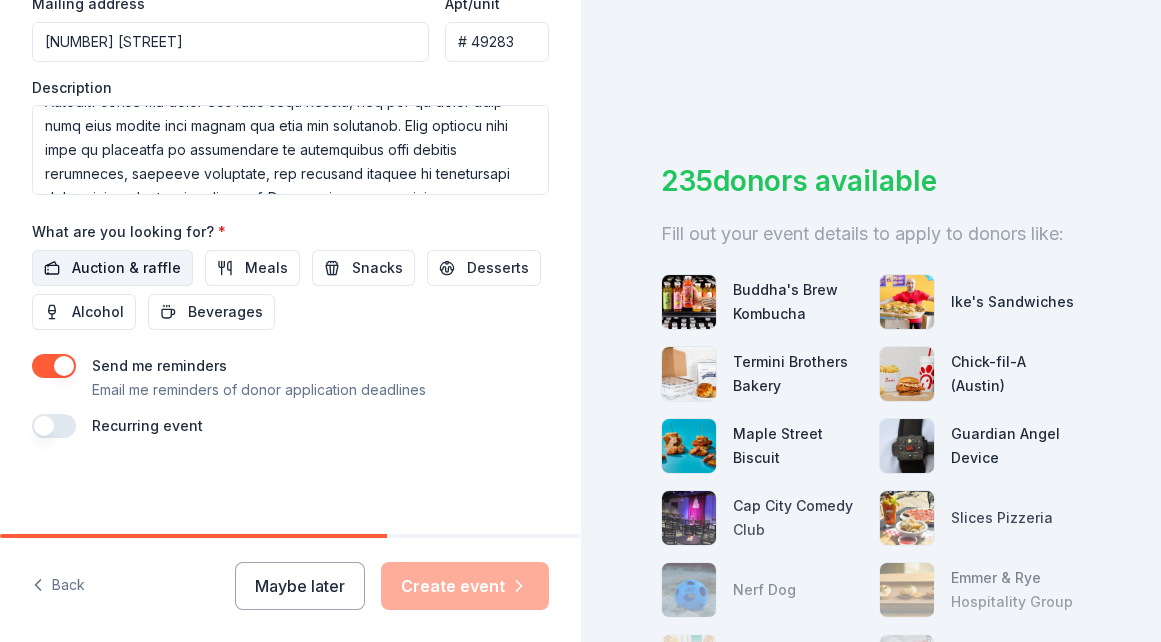 click on "Auction & raffle" at bounding box center (126, 268) 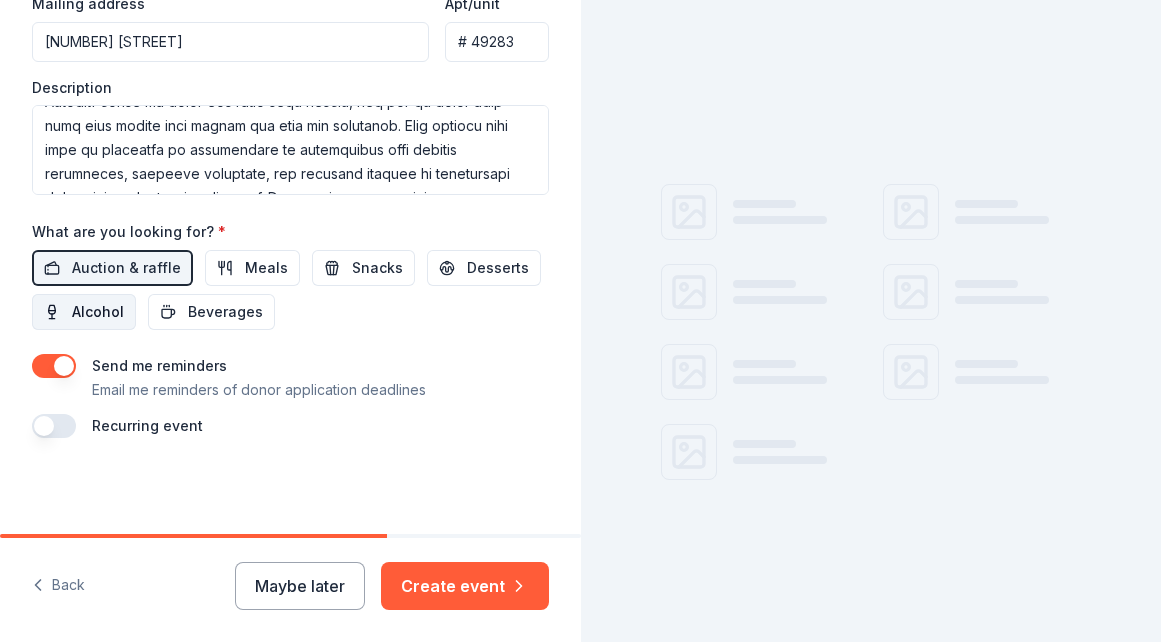 click on "Alcohol" at bounding box center (98, 312) 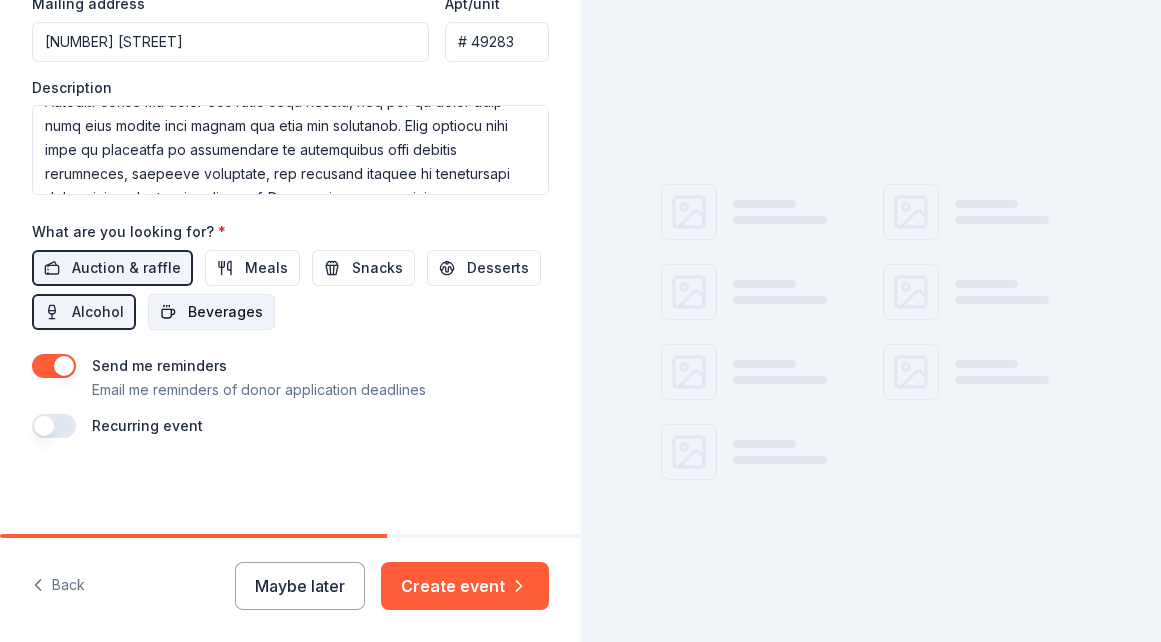click on "Beverages" at bounding box center (225, 312) 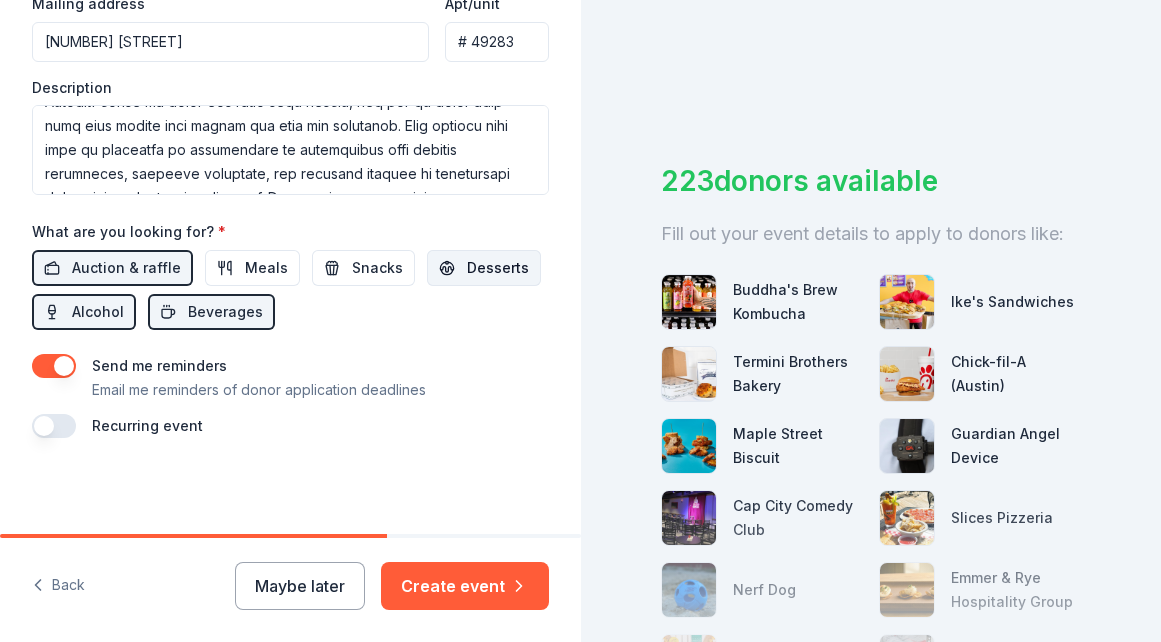 click on "Desserts" at bounding box center [498, 268] 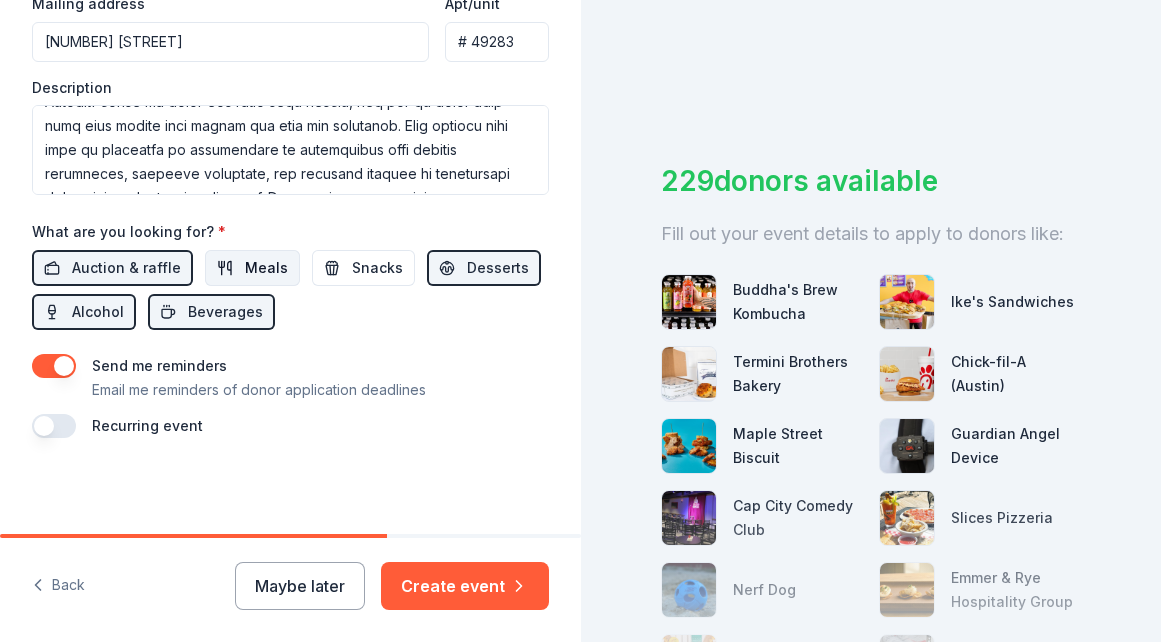 click on "Meals" at bounding box center (266, 268) 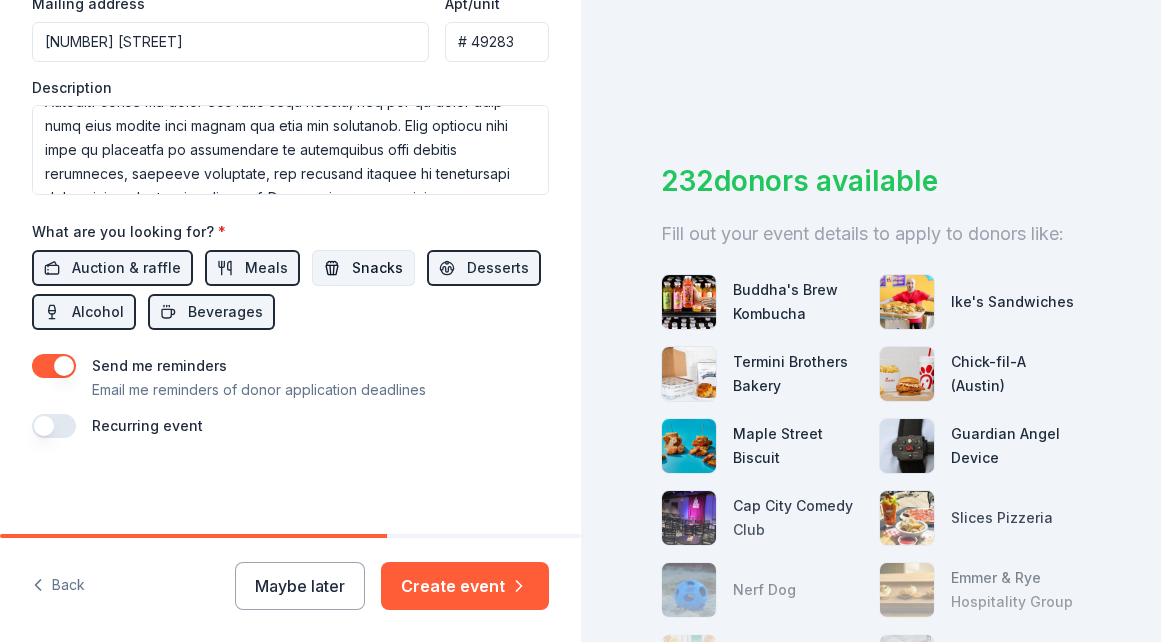 click on "Snacks" at bounding box center (377, 268) 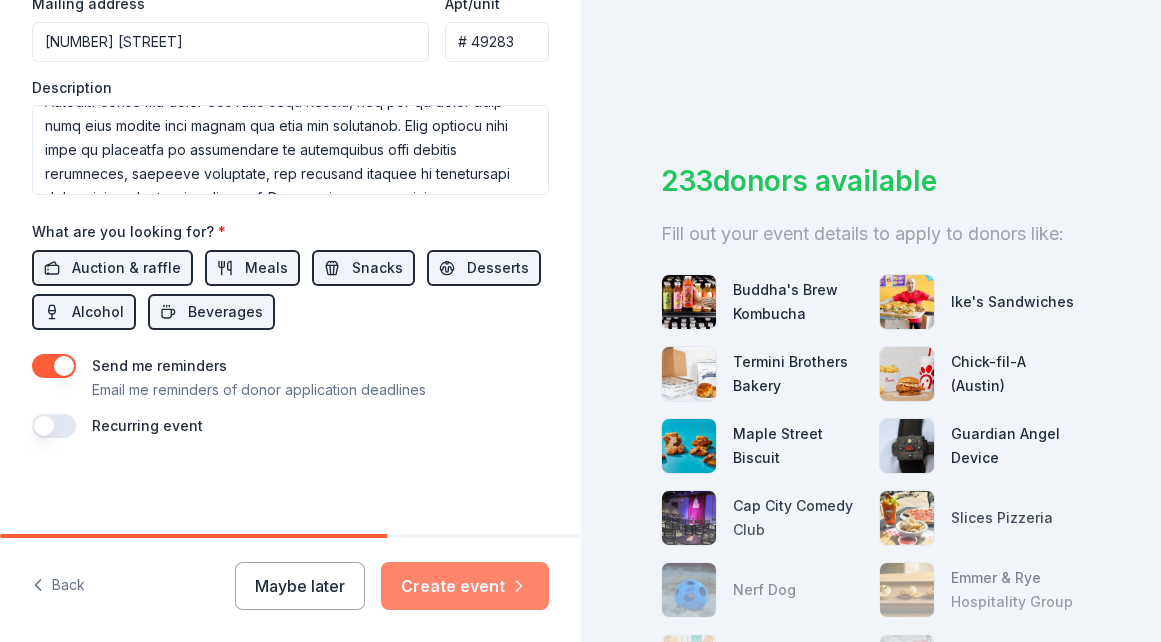 click on "Create event" at bounding box center (465, 586) 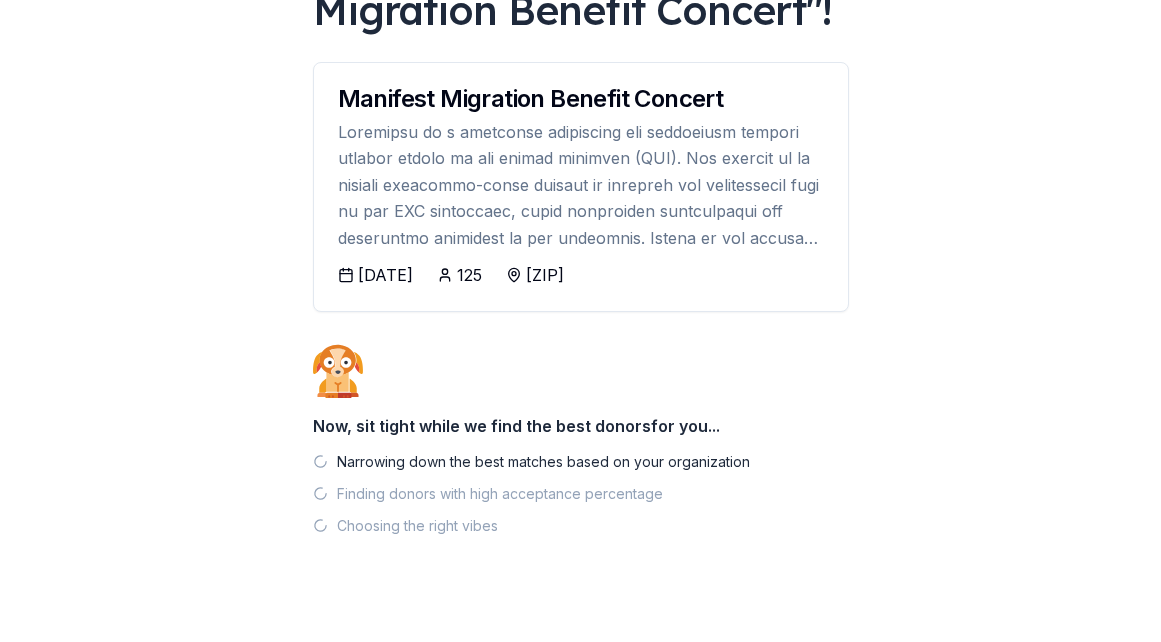 scroll, scrollTop: 229, scrollLeft: 0, axis: vertical 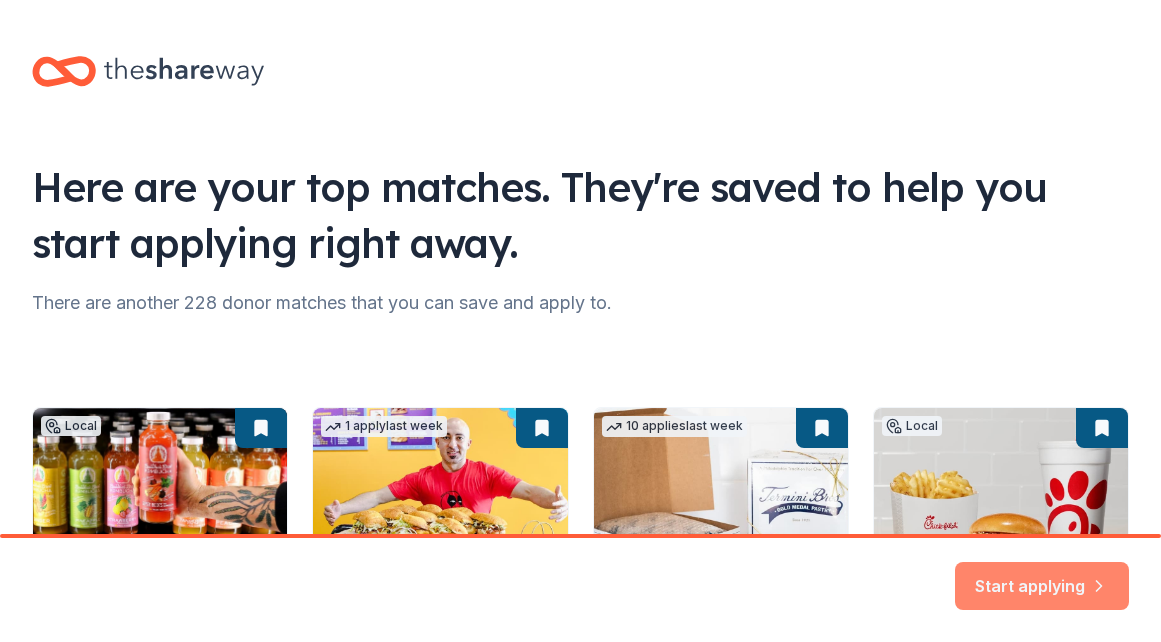 click on "Start applying" at bounding box center [1042, 574] 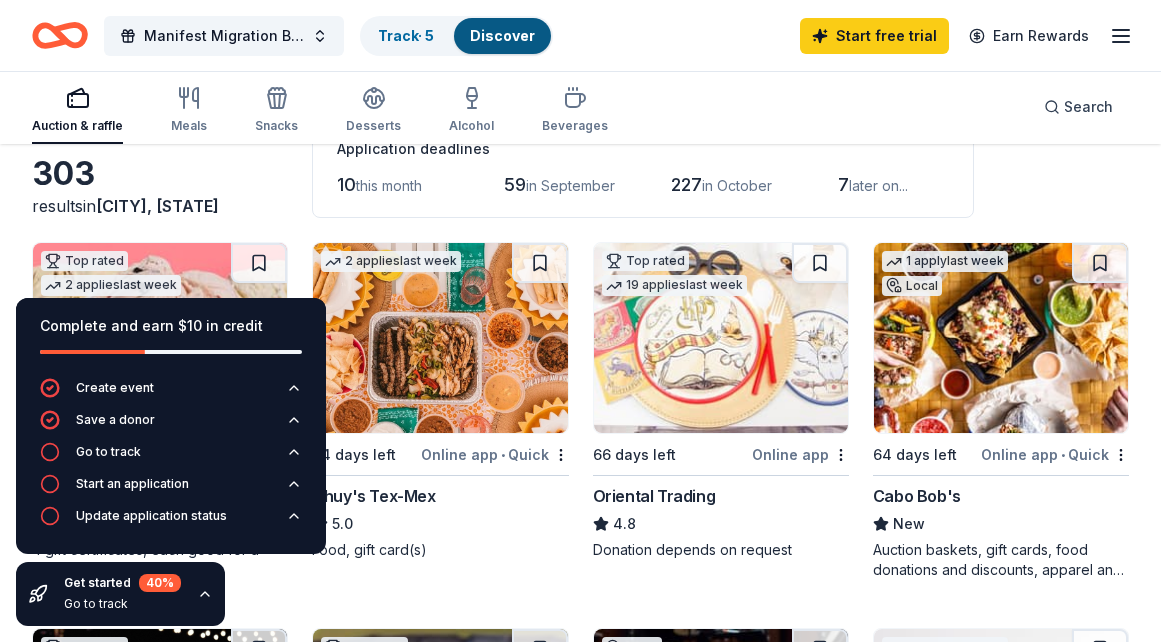 scroll, scrollTop: 128, scrollLeft: 0, axis: vertical 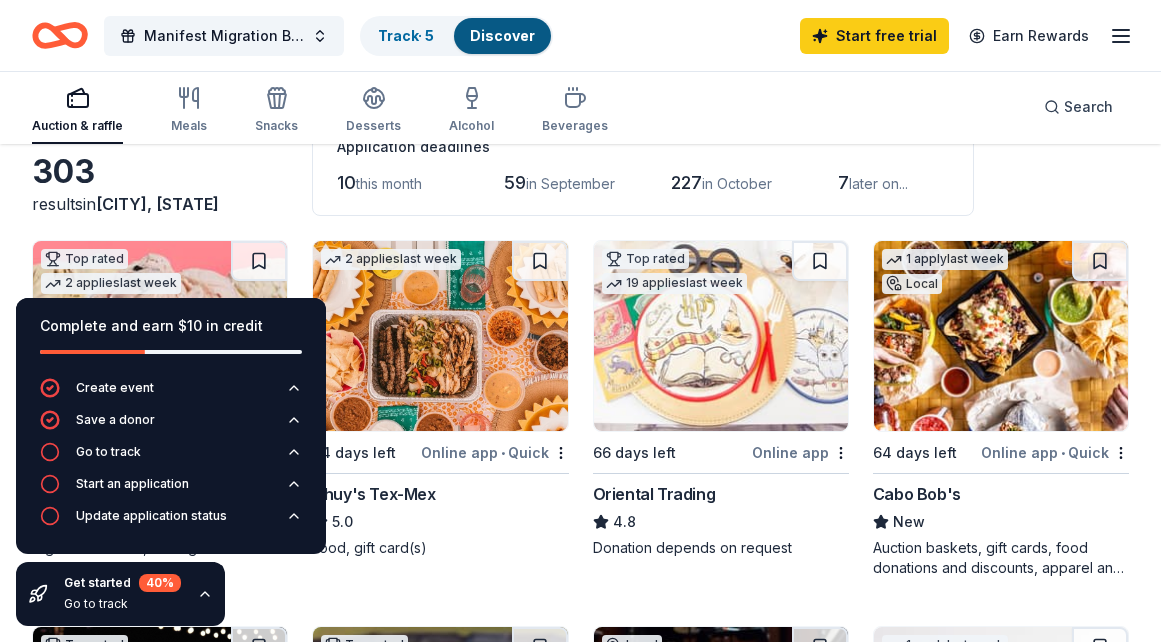 click 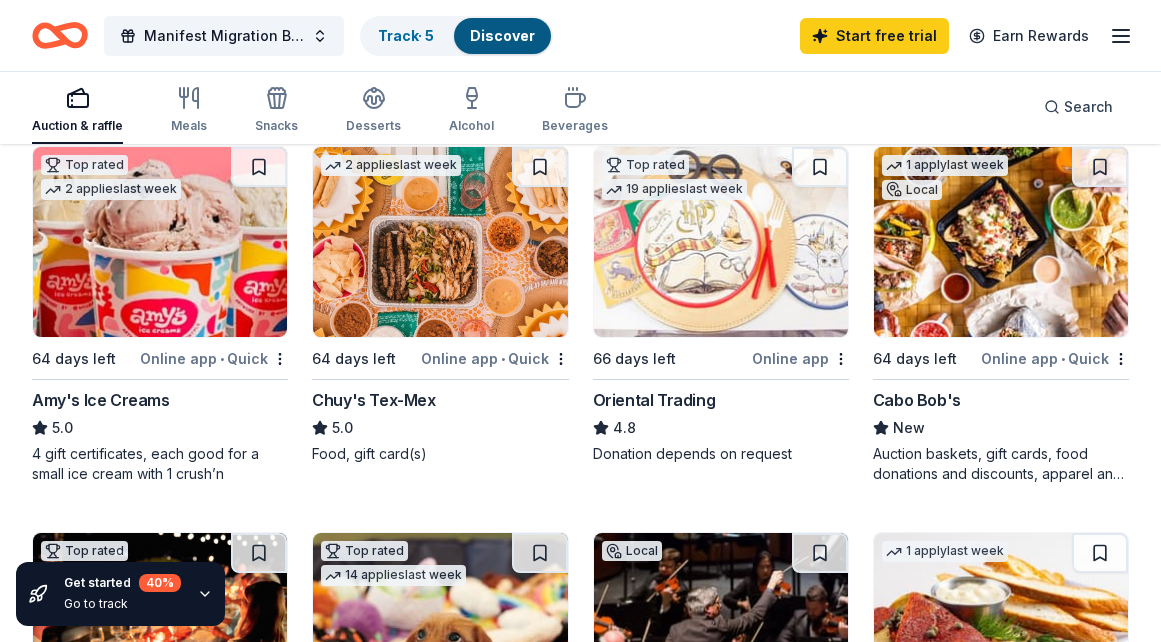 scroll, scrollTop: 223, scrollLeft: 0, axis: vertical 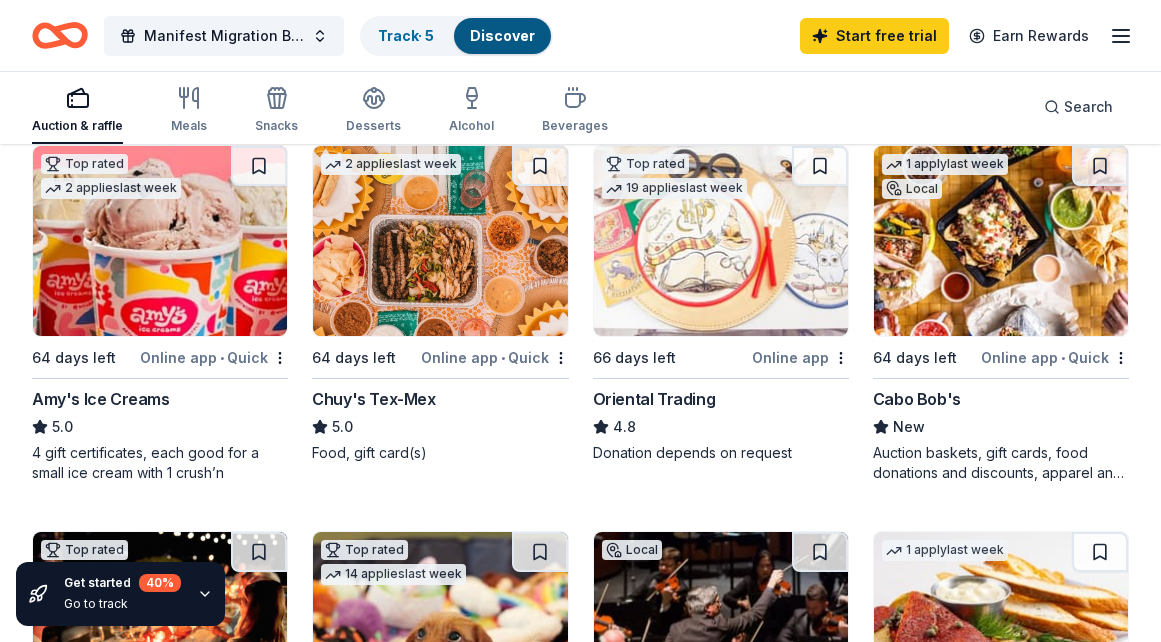 click on "Chuy's Tex-Mex" at bounding box center (373, 399) 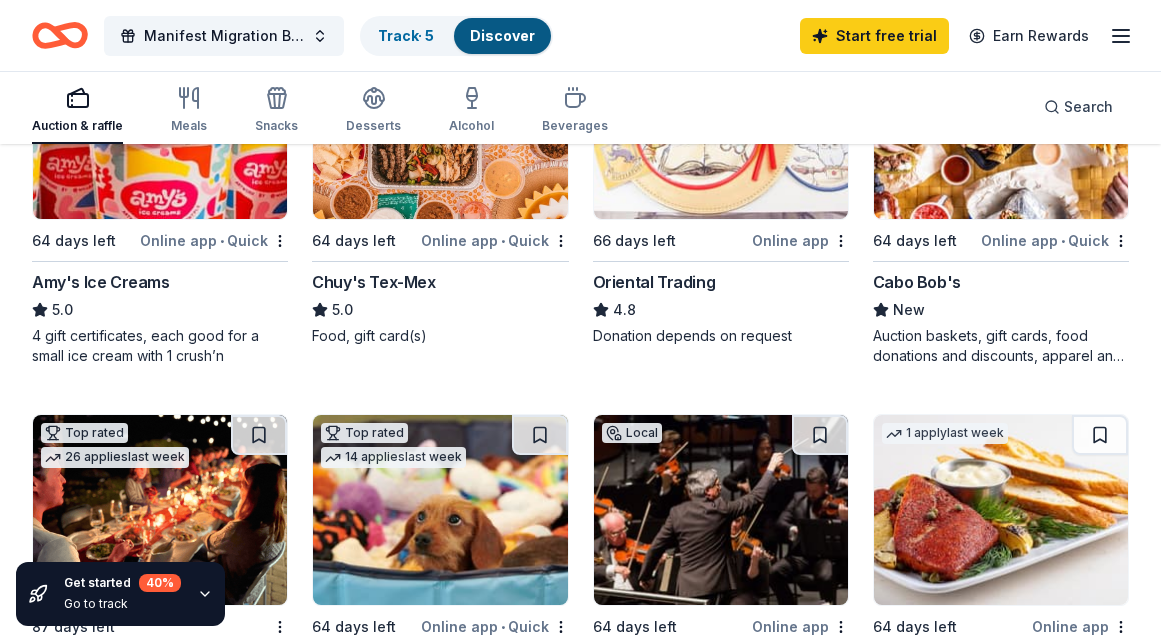 scroll, scrollTop: 346, scrollLeft: 0, axis: vertical 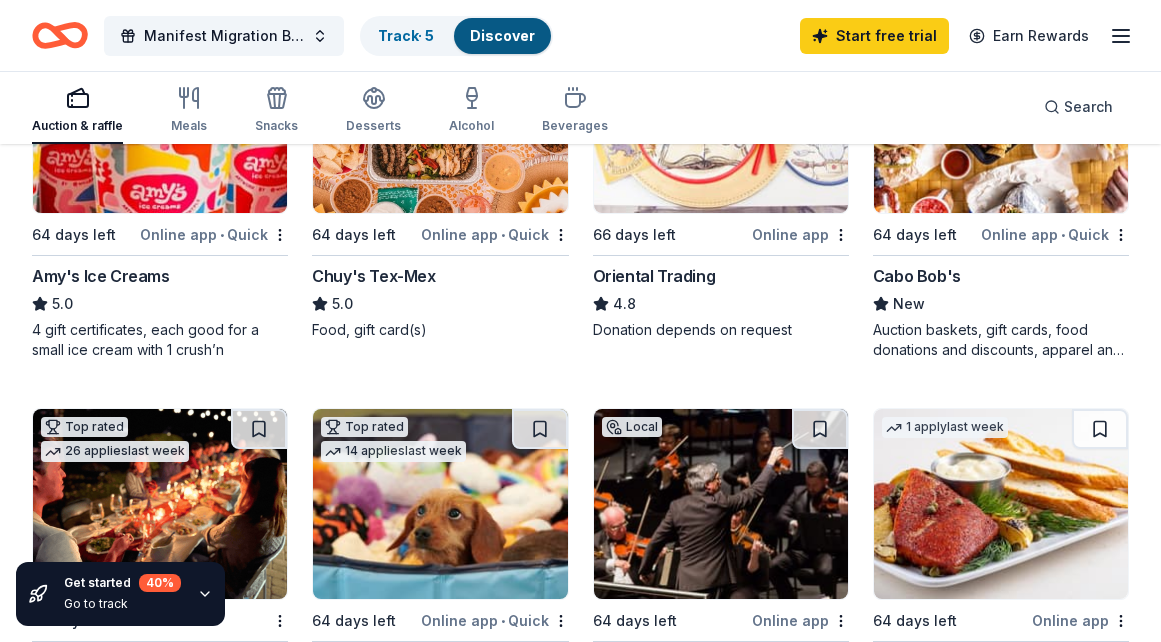 click on "Cabo Bob's" at bounding box center [917, 276] 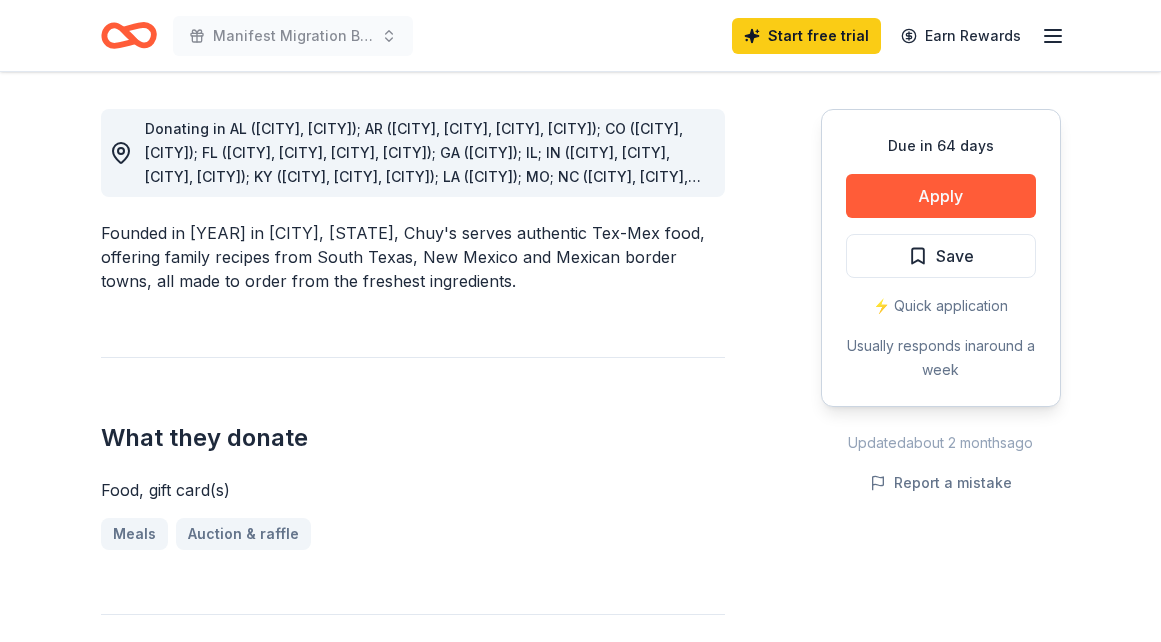 scroll, scrollTop: 564, scrollLeft: 0, axis: vertical 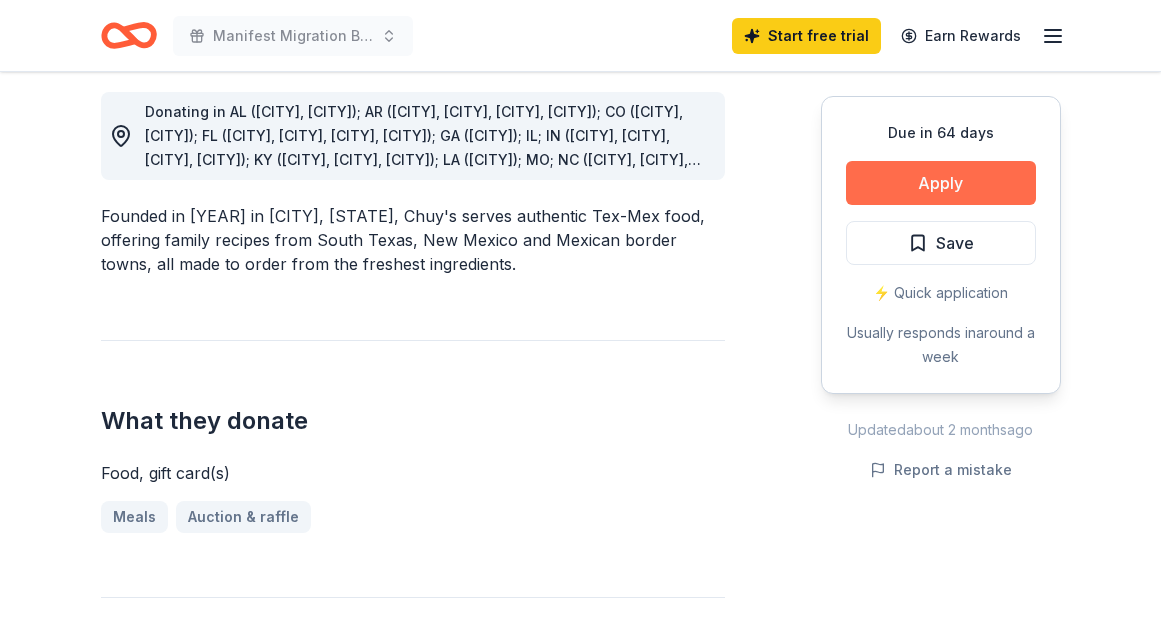 click on "Apply" at bounding box center [941, 183] 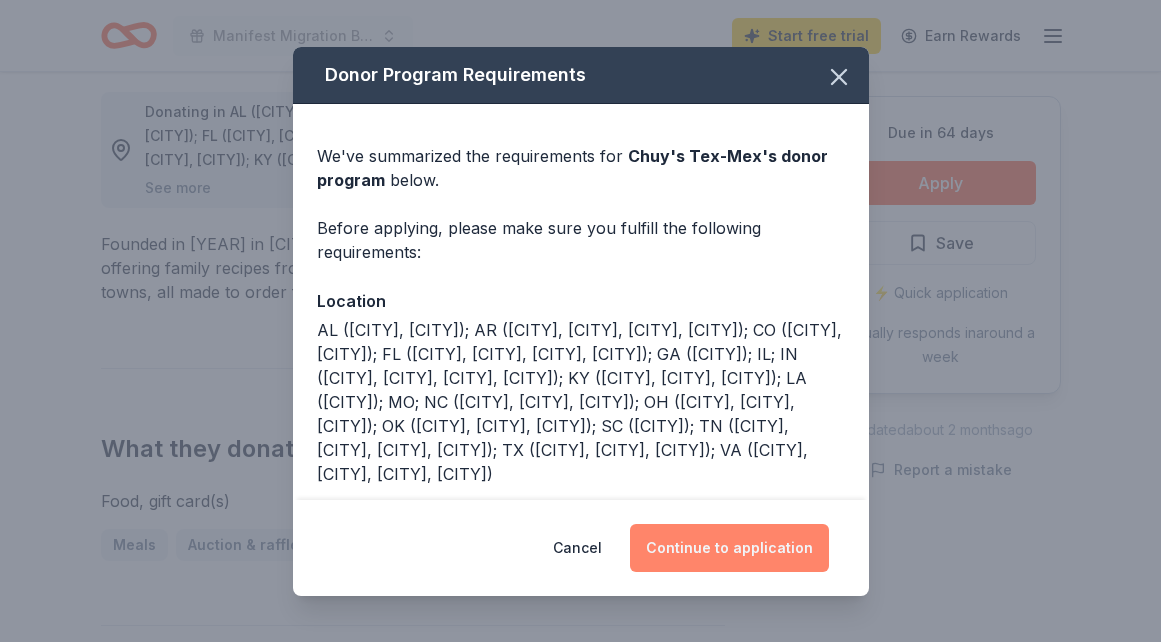 click on "Continue to application" at bounding box center (729, 548) 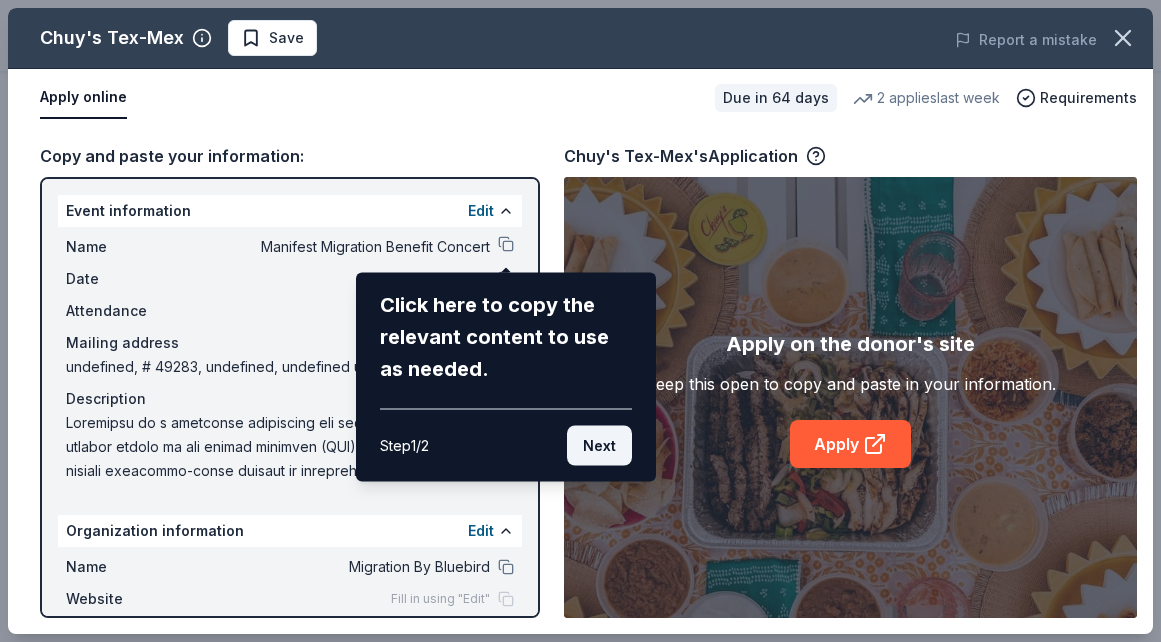 click on "Next" at bounding box center (599, 446) 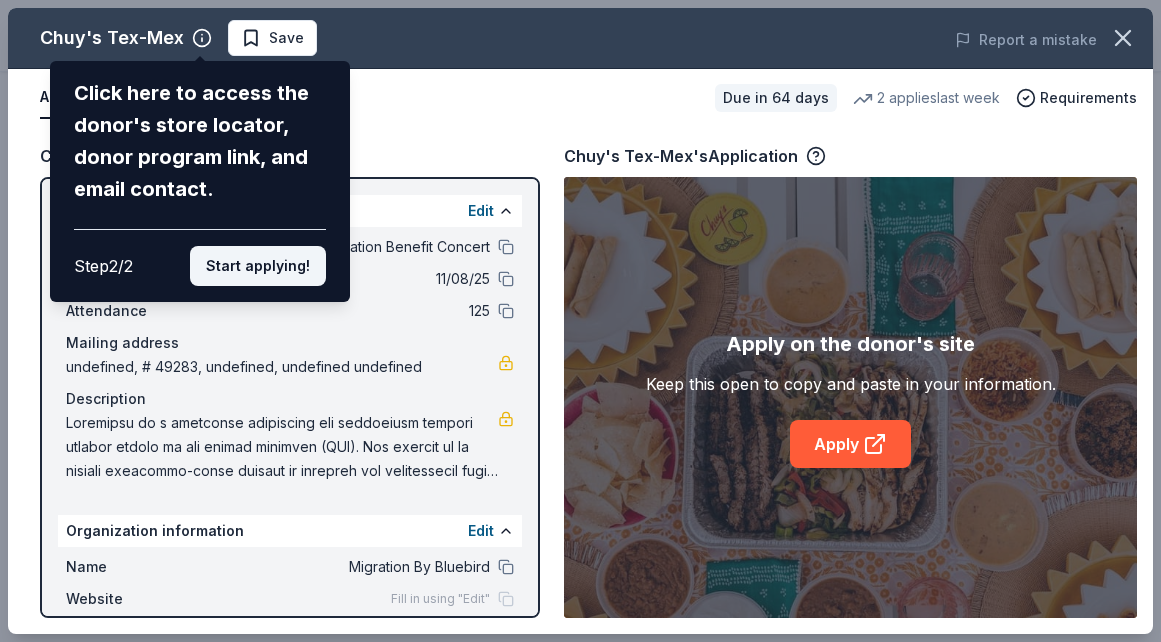 click on "Start applying!" at bounding box center [258, 266] 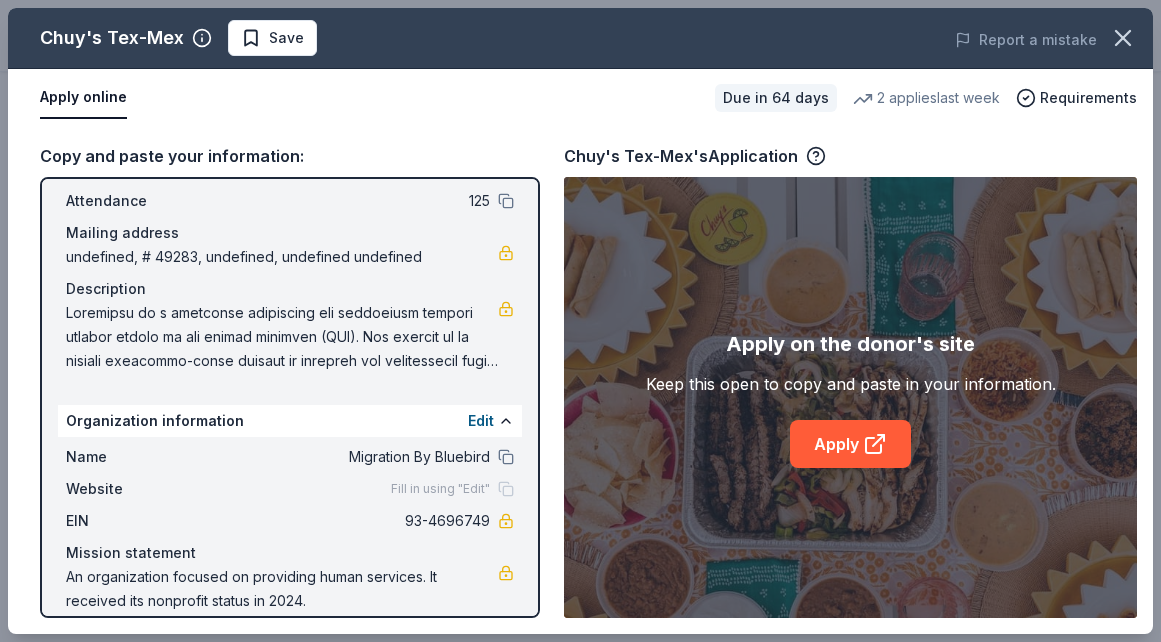 scroll, scrollTop: 0, scrollLeft: 0, axis: both 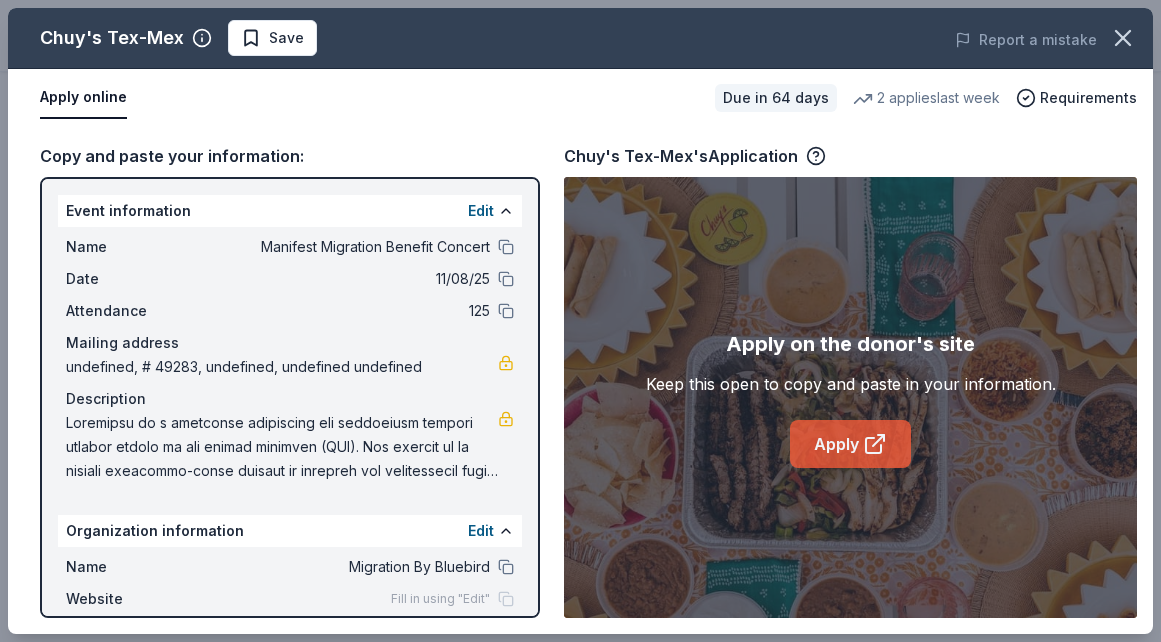 click 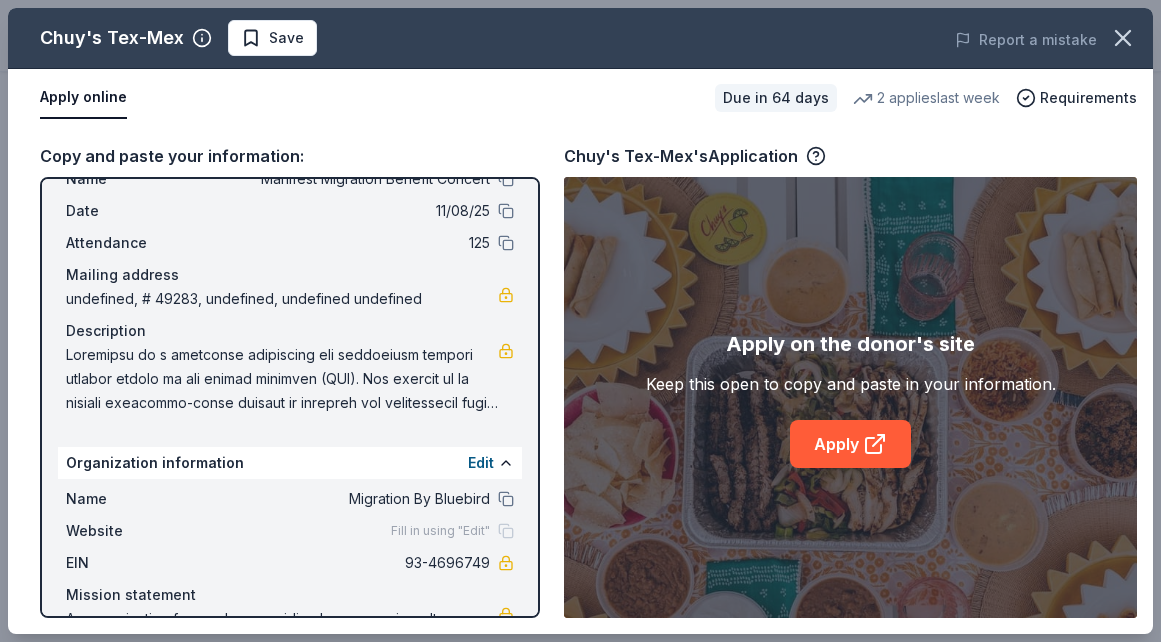 scroll, scrollTop: 131, scrollLeft: 0, axis: vertical 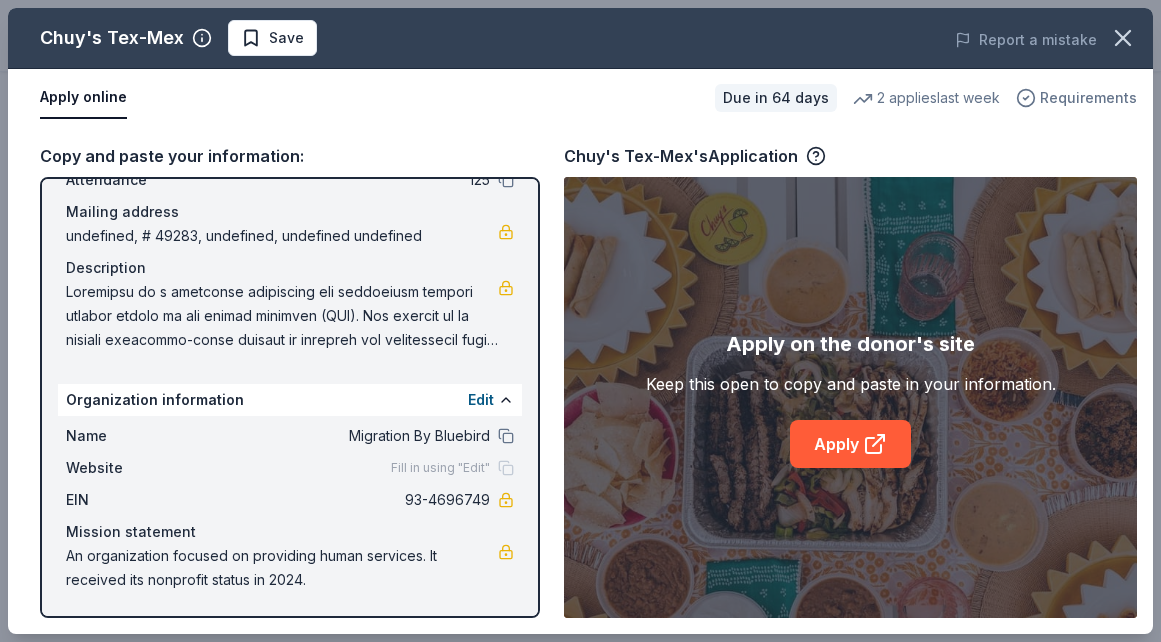 click 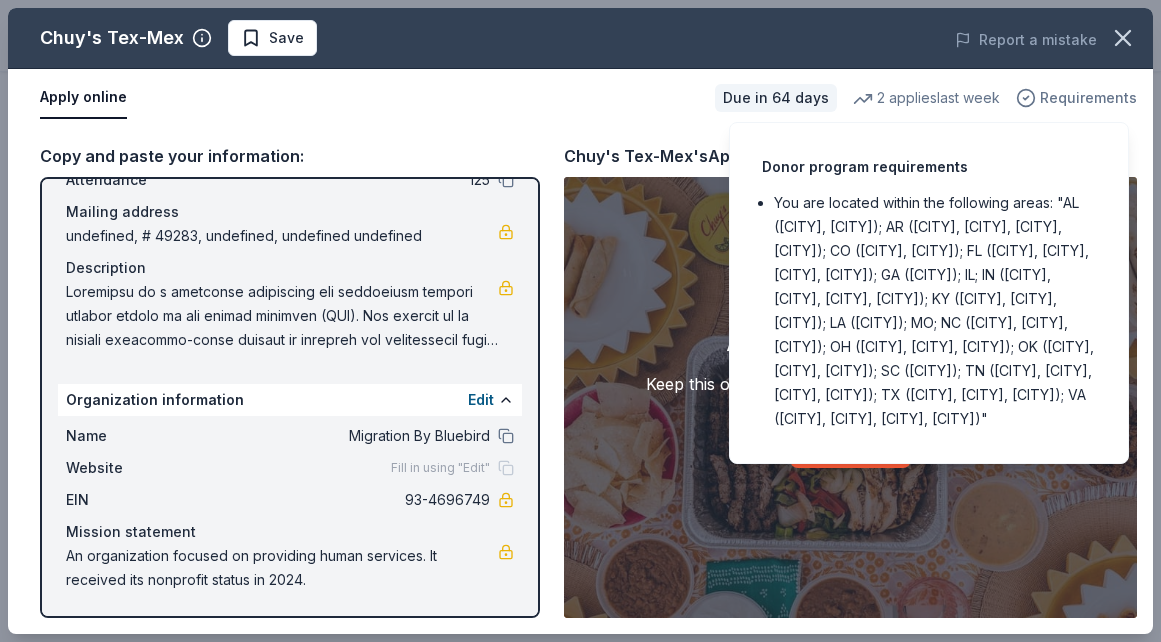 click 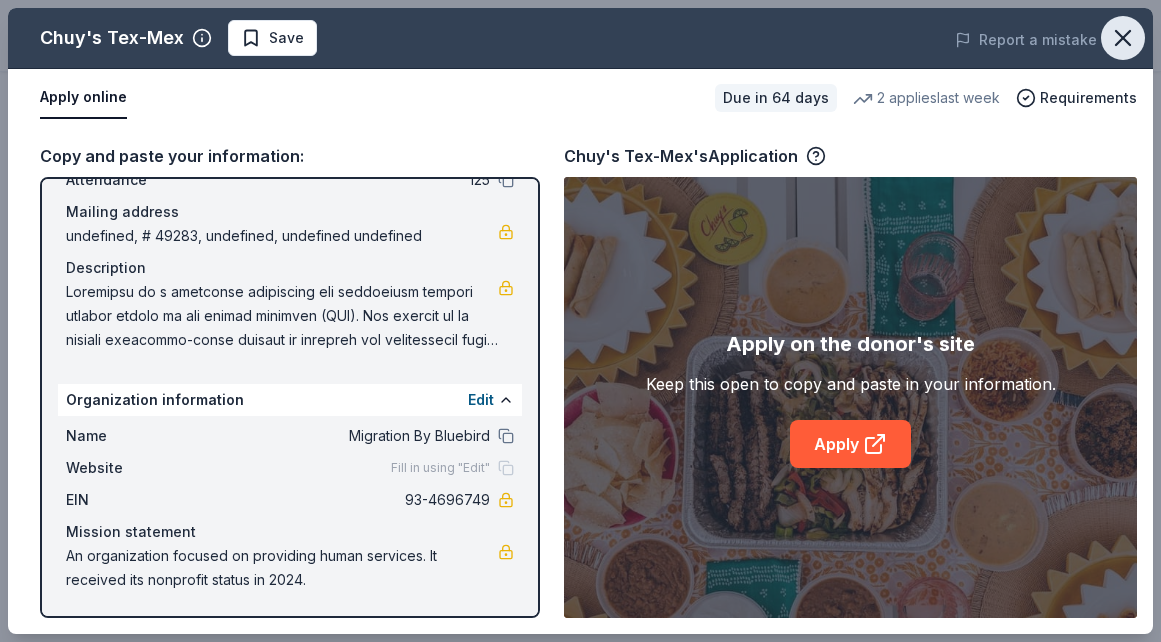 click 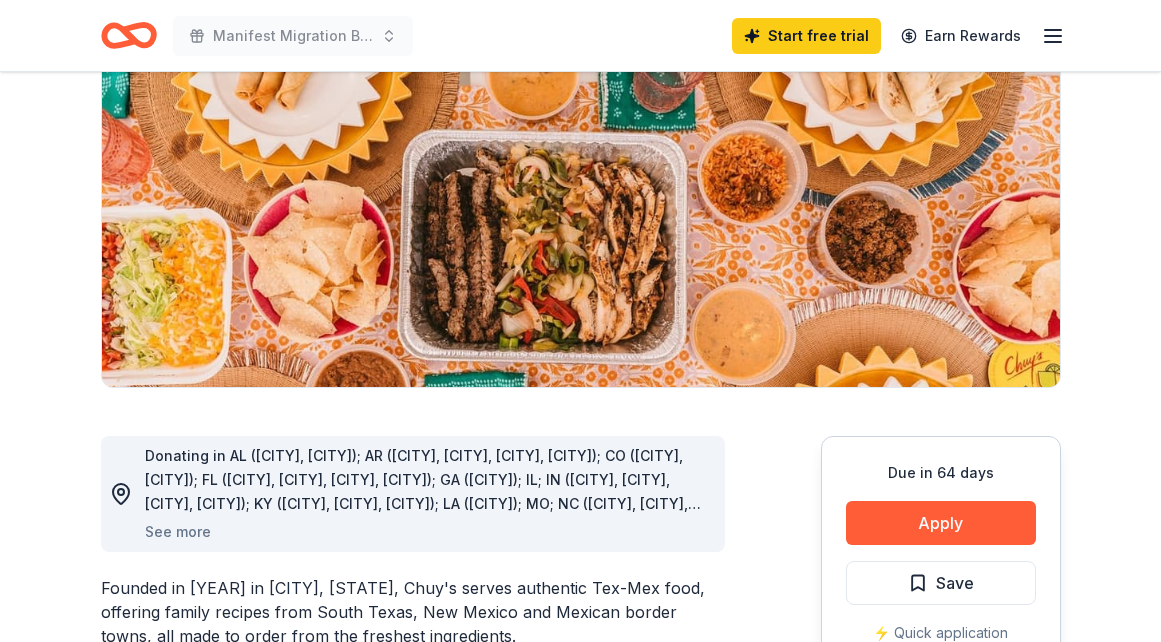 scroll, scrollTop: 173, scrollLeft: 0, axis: vertical 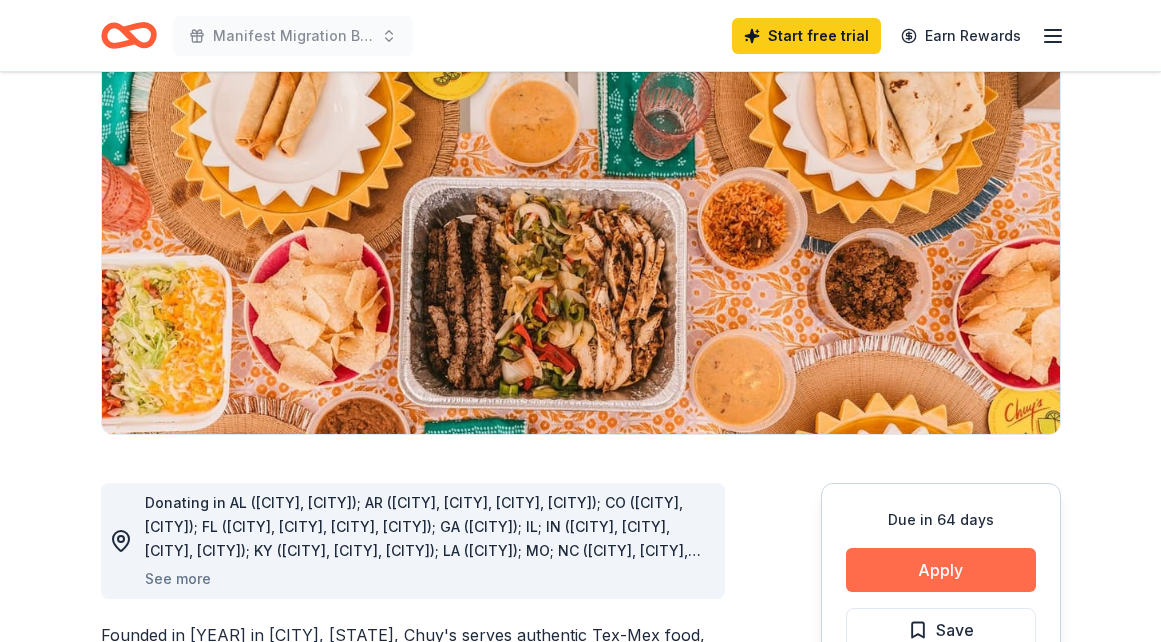click on "Apply" at bounding box center (941, 570) 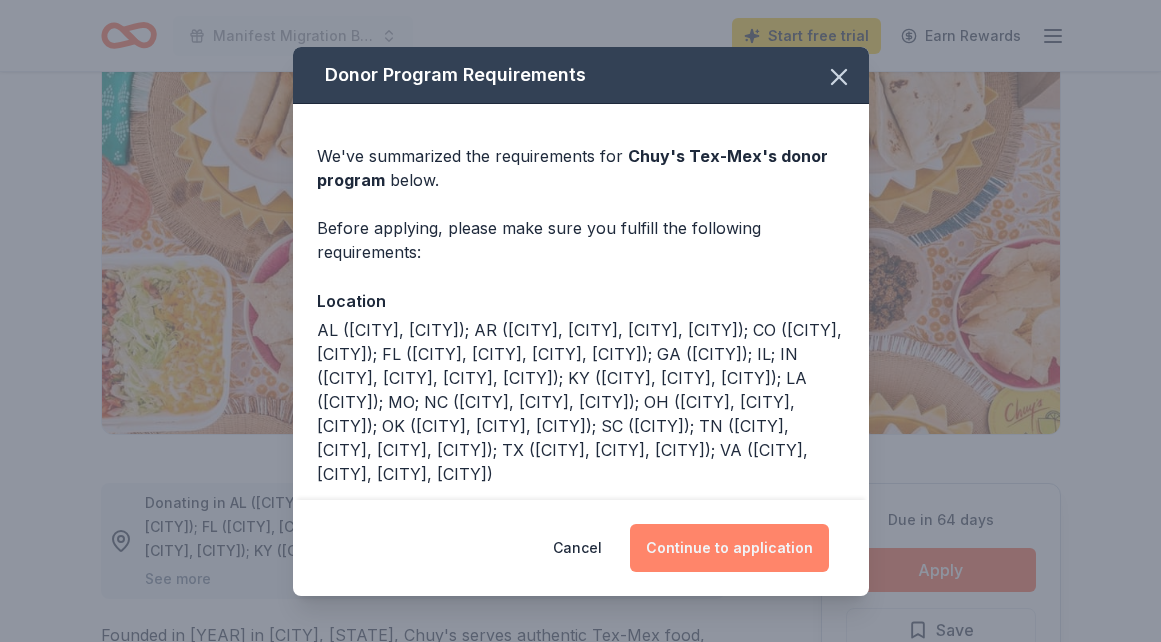 click on "Continue to application" at bounding box center (729, 548) 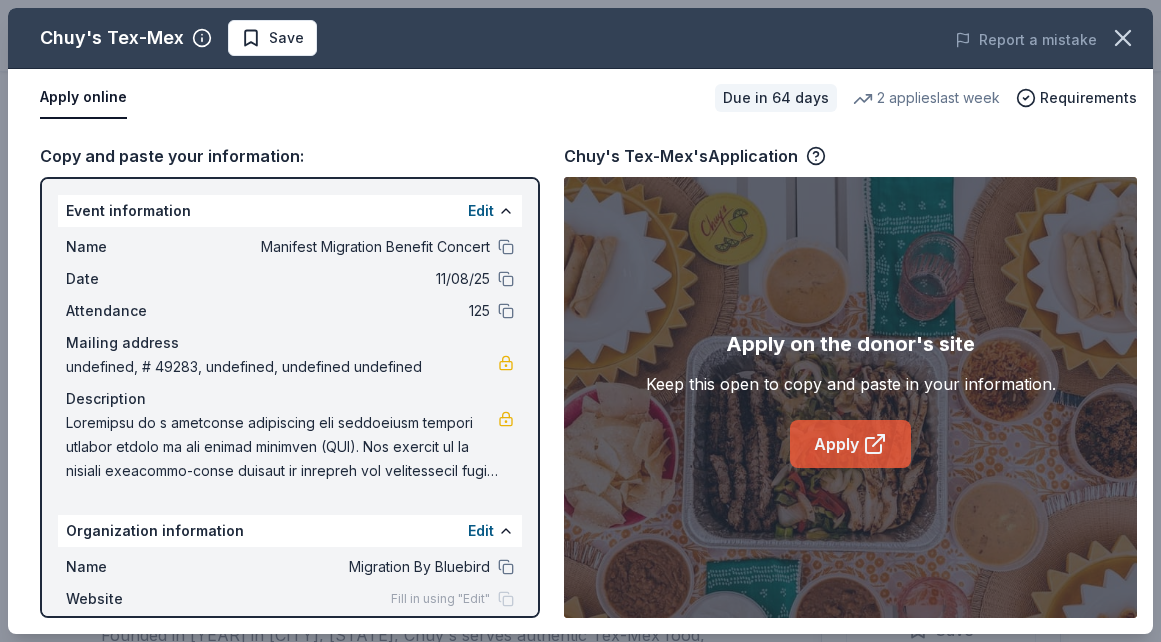 click on "Apply" at bounding box center [850, 444] 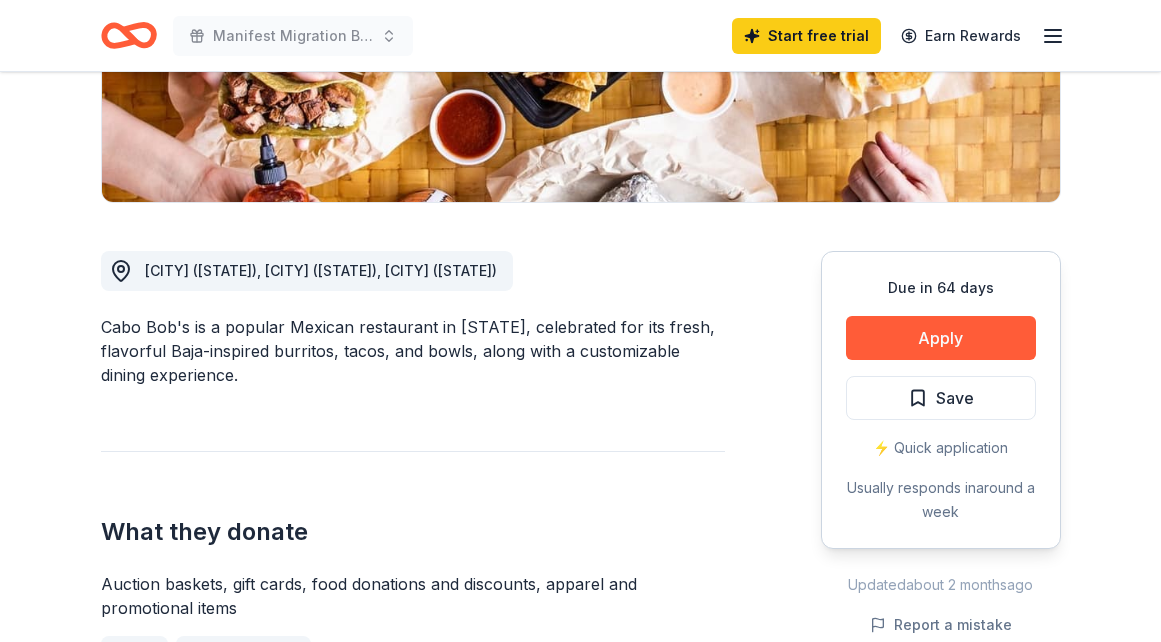 scroll, scrollTop: 464, scrollLeft: 0, axis: vertical 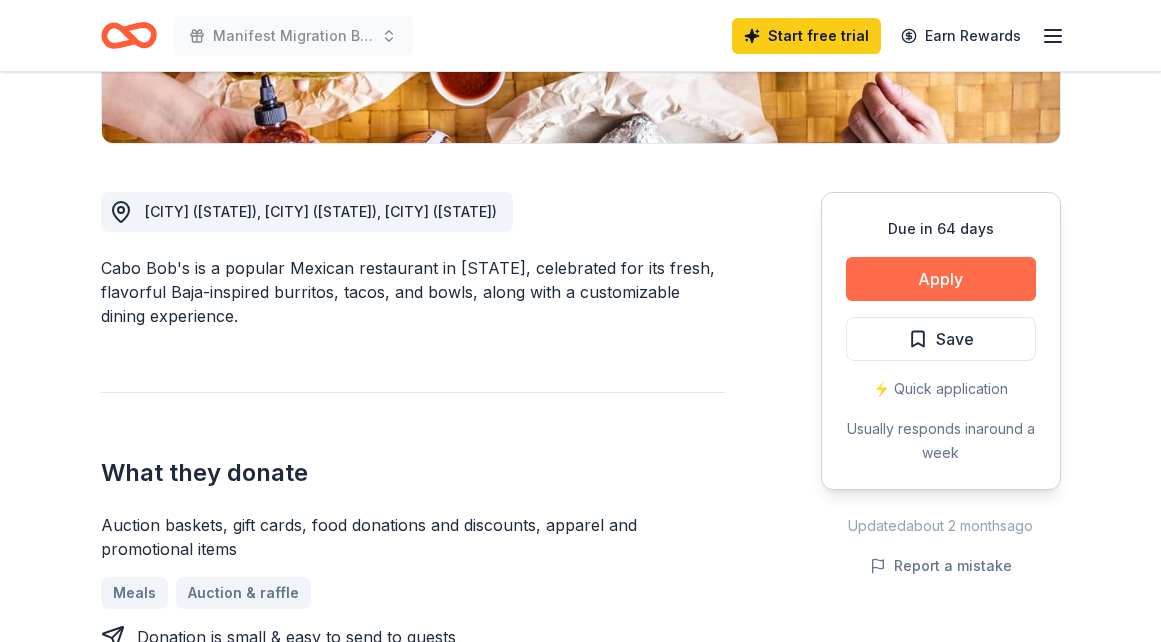 click on "Apply" at bounding box center [941, 279] 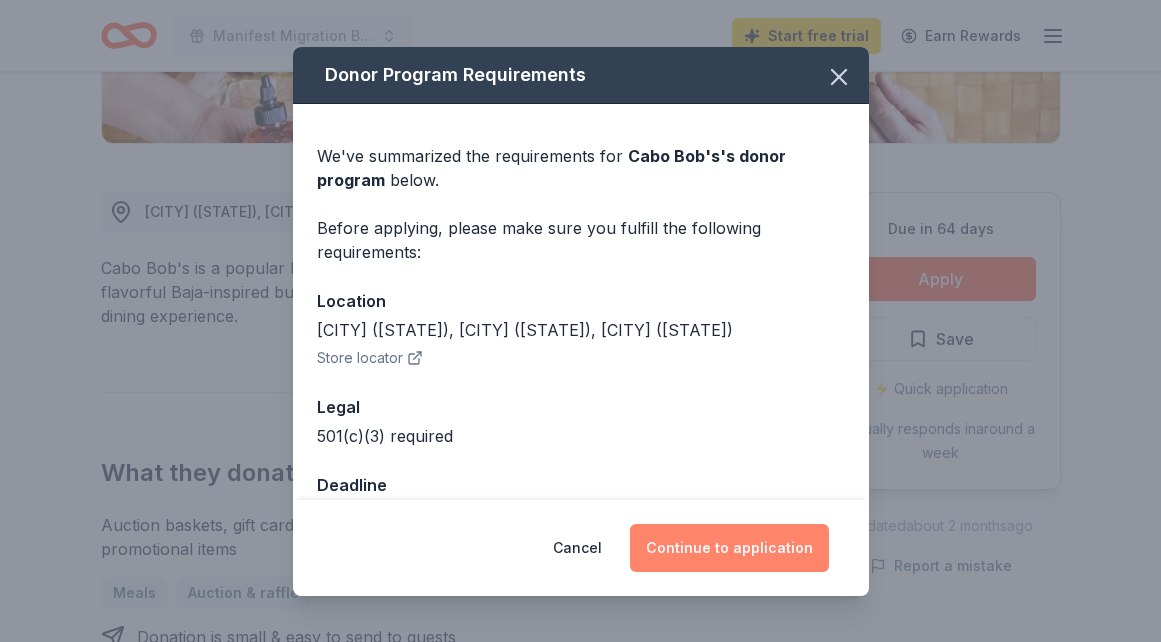 click on "Continue to application" at bounding box center (729, 548) 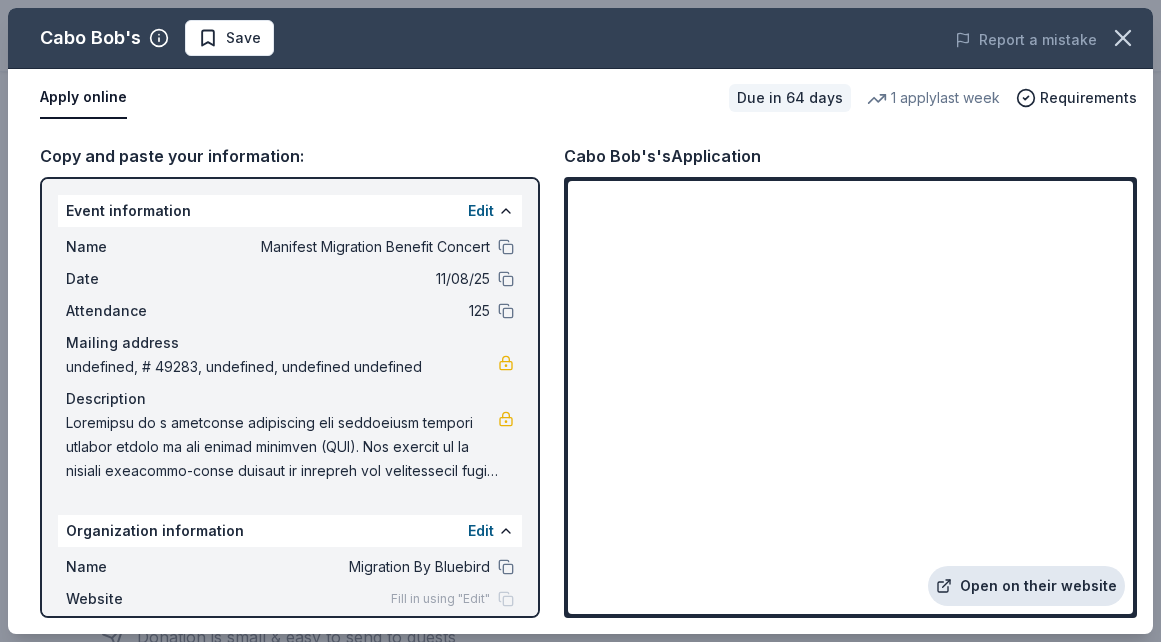click on "Open on their website" at bounding box center (1026, 586) 